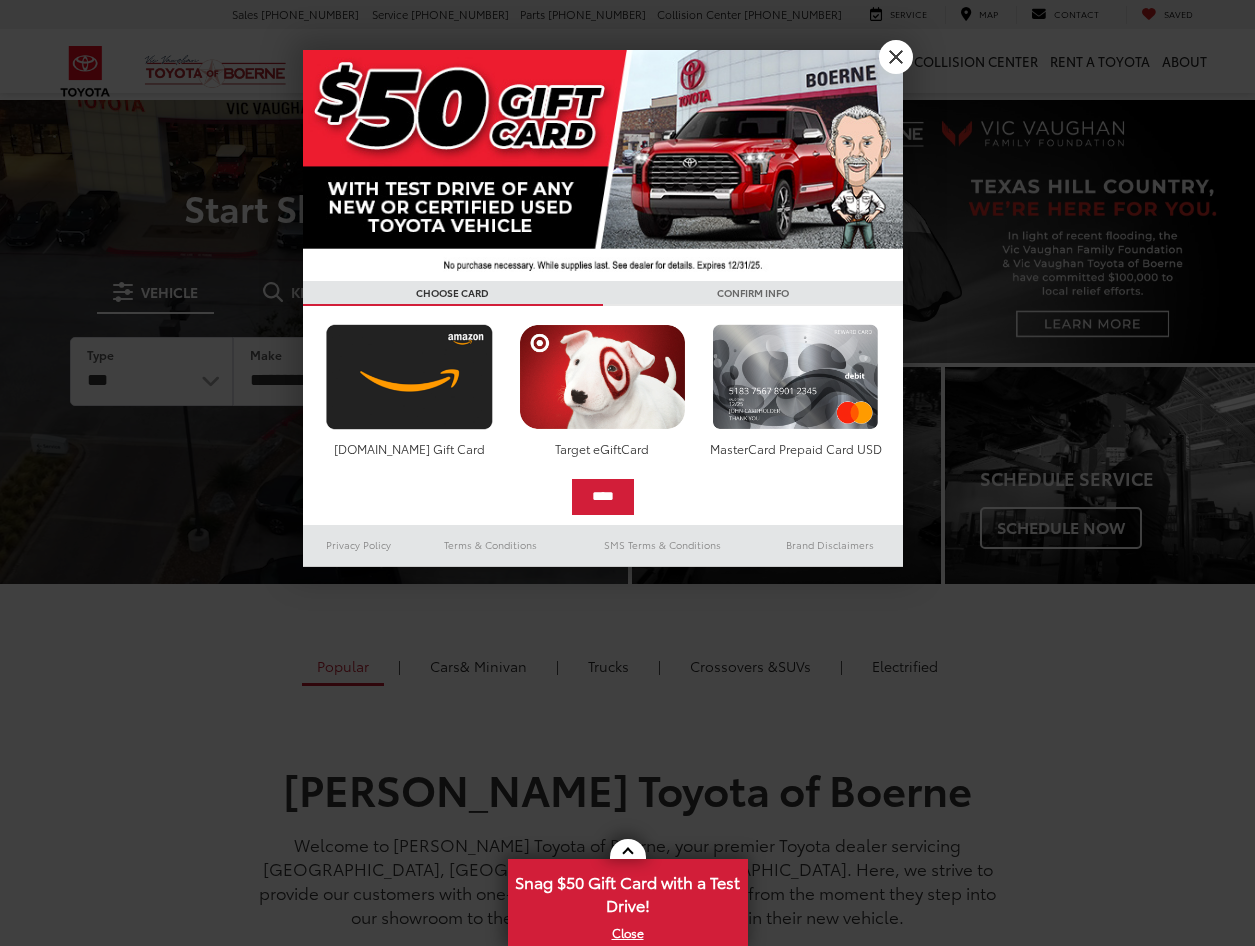 scroll, scrollTop: 0, scrollLeft: 0, axis: both 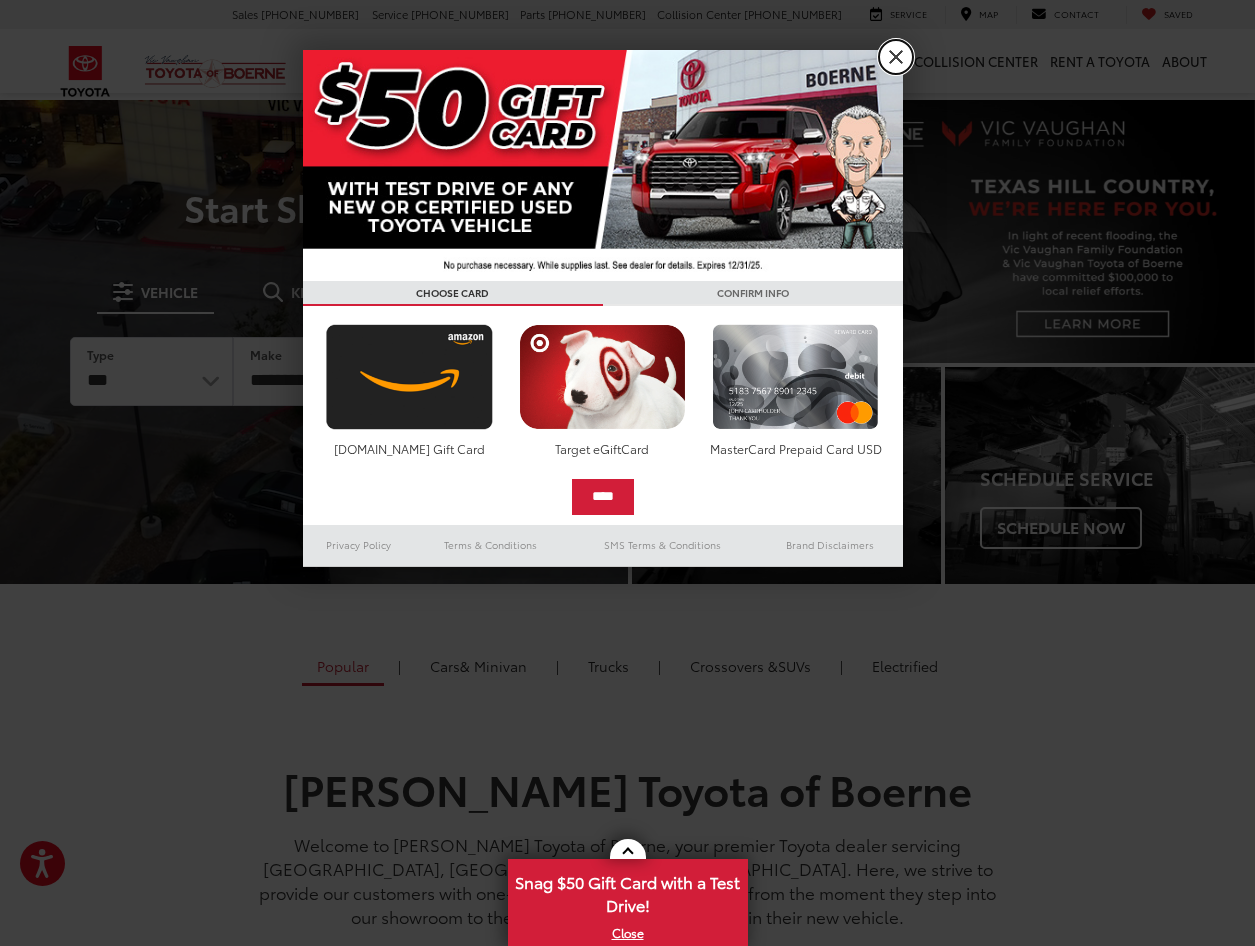 click on "X" at bounding box center [896, 57] 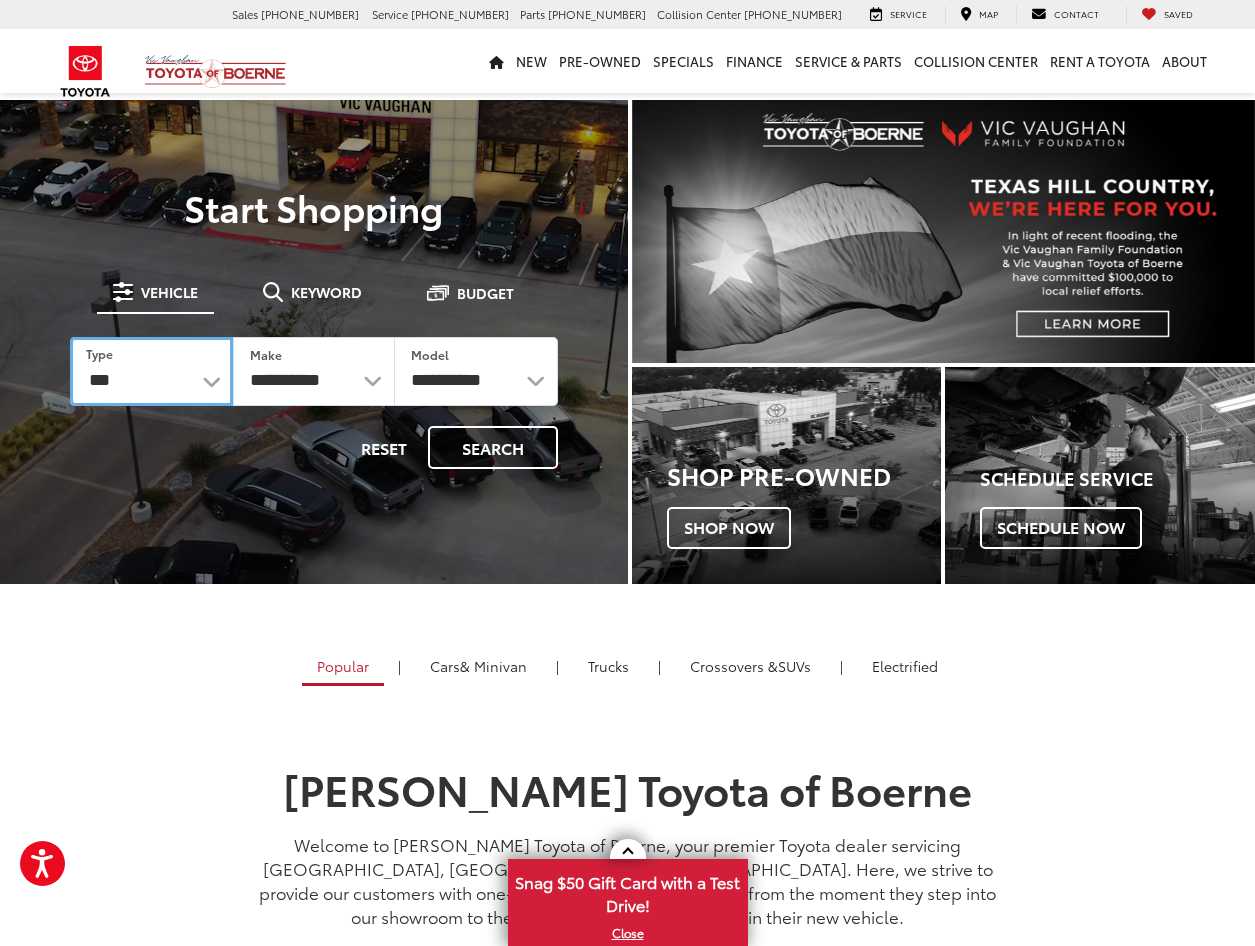 click on "***
***
****
*********" at bounding box center (151, 371) 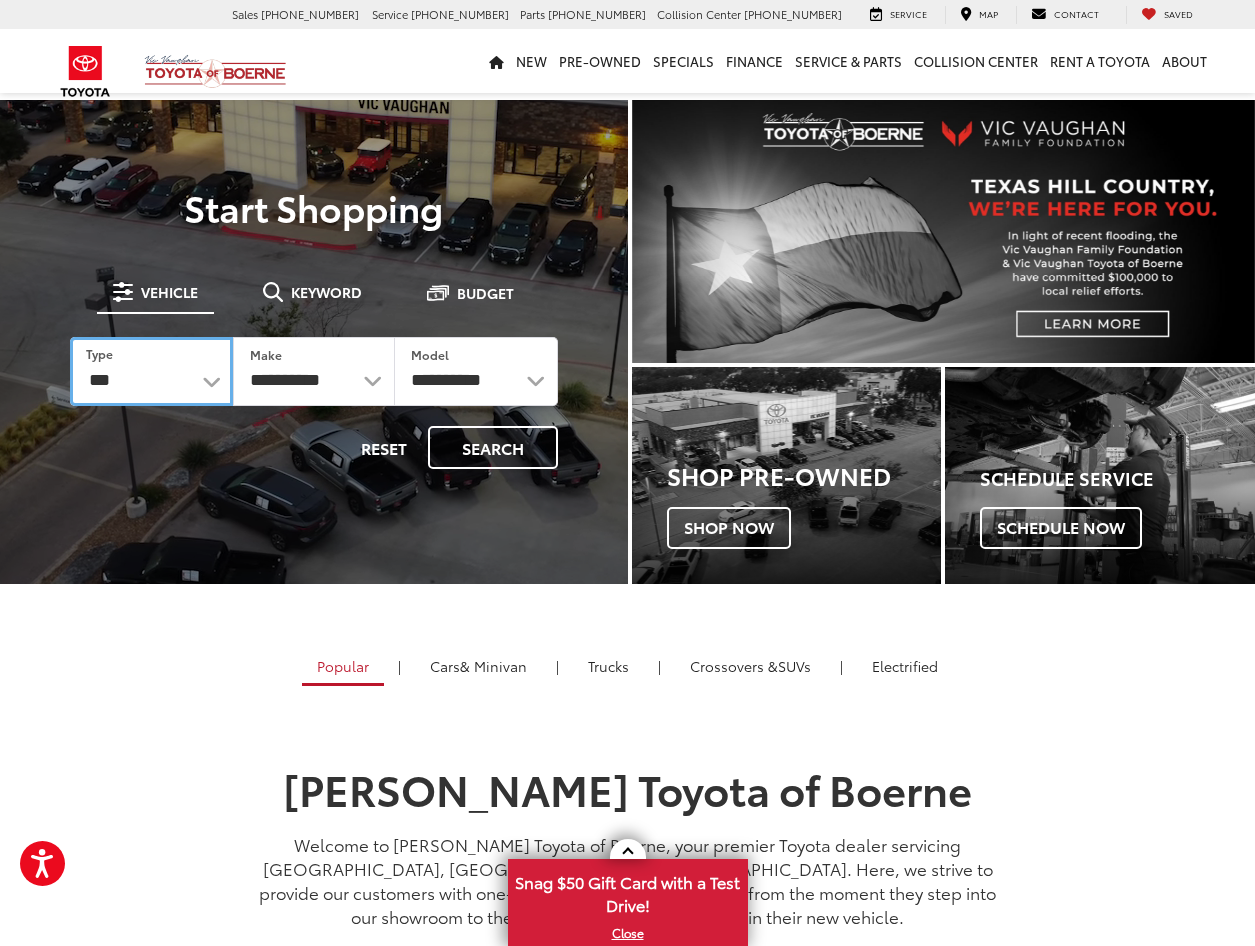 scroll, scrollTop: 0, scrollLeft: 0, axis: both 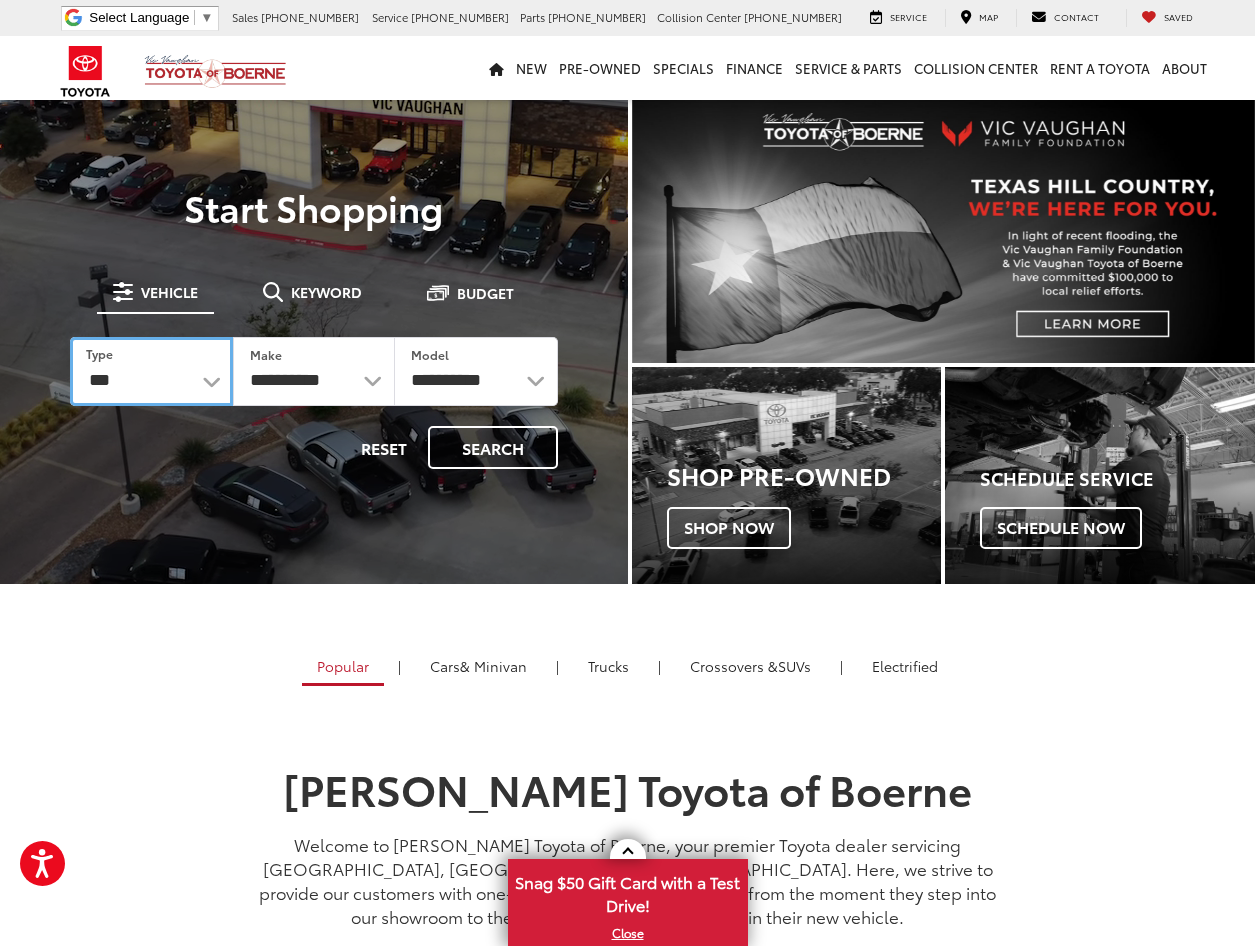 select on "******" 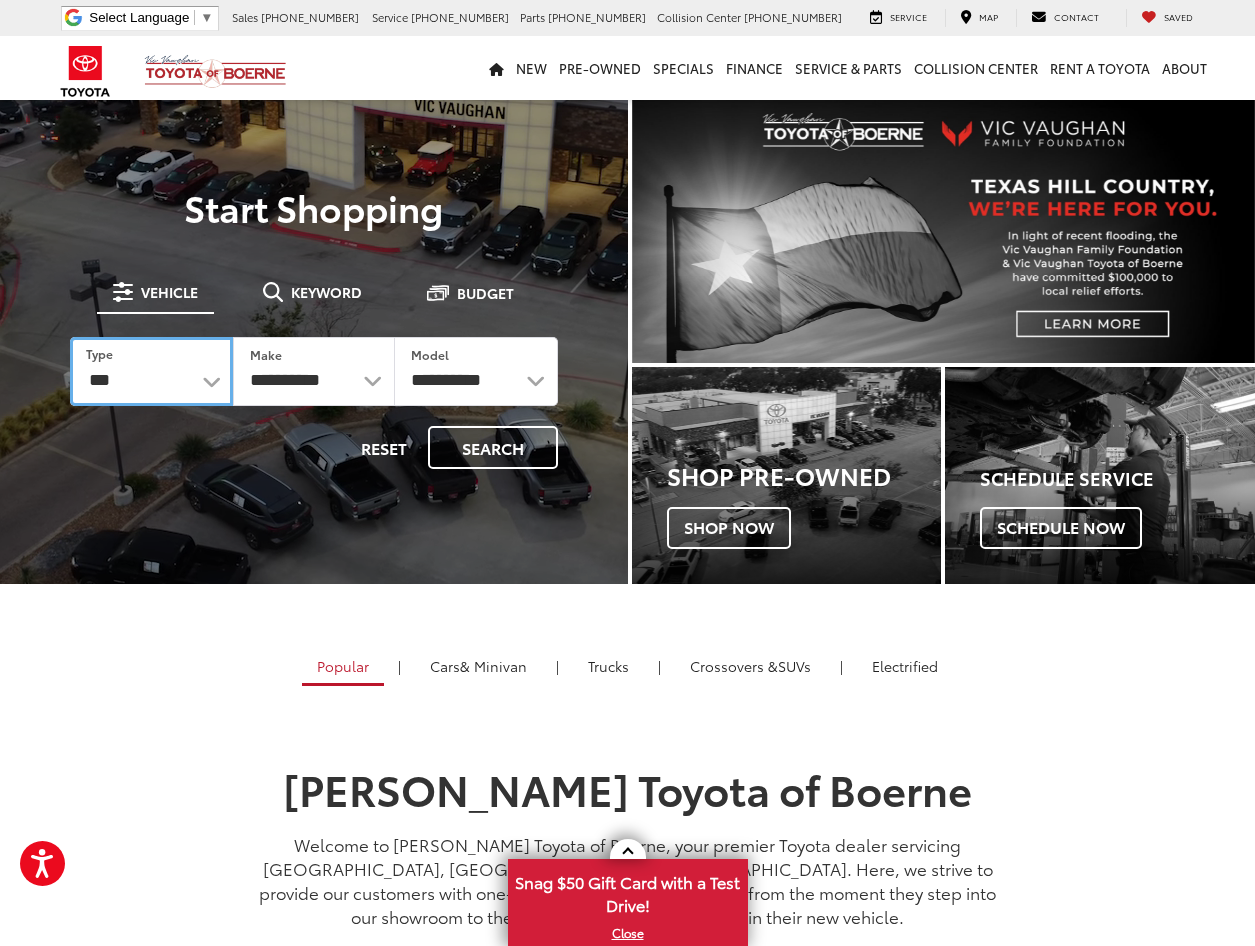click on "***
***
****
*********" at bounding box center [151, 371] 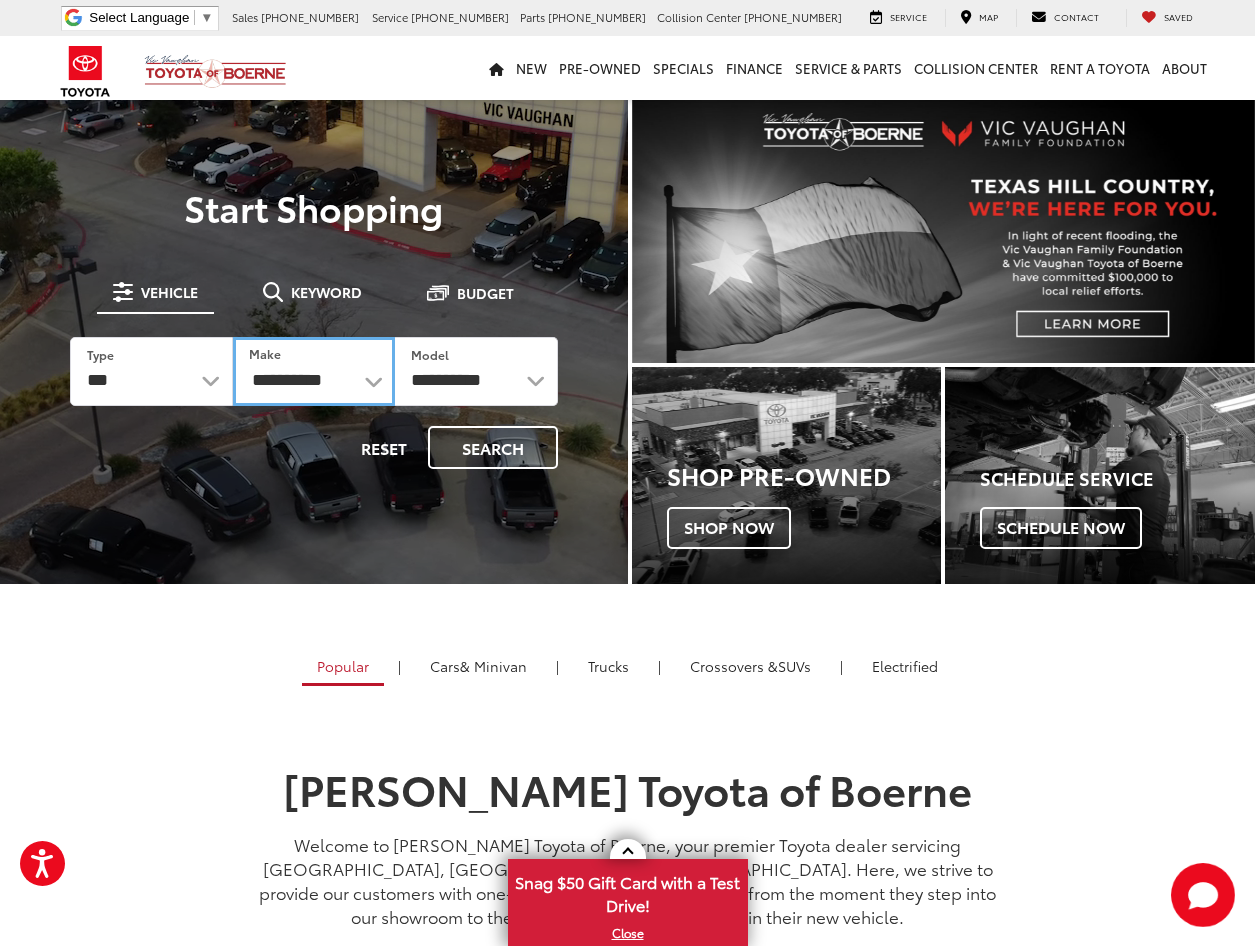 click on "**********" at bounding box center (314, 371) 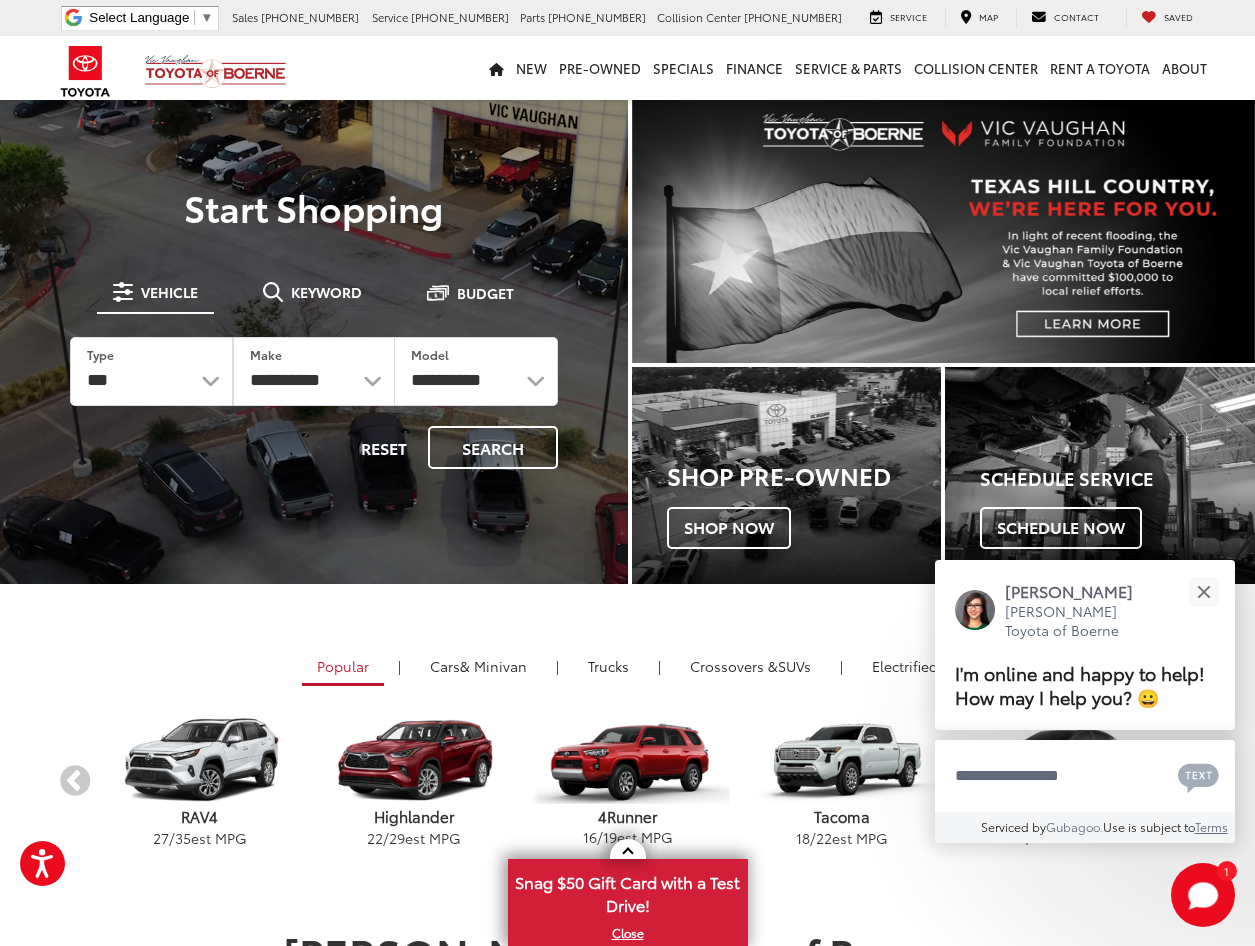 select on "******" 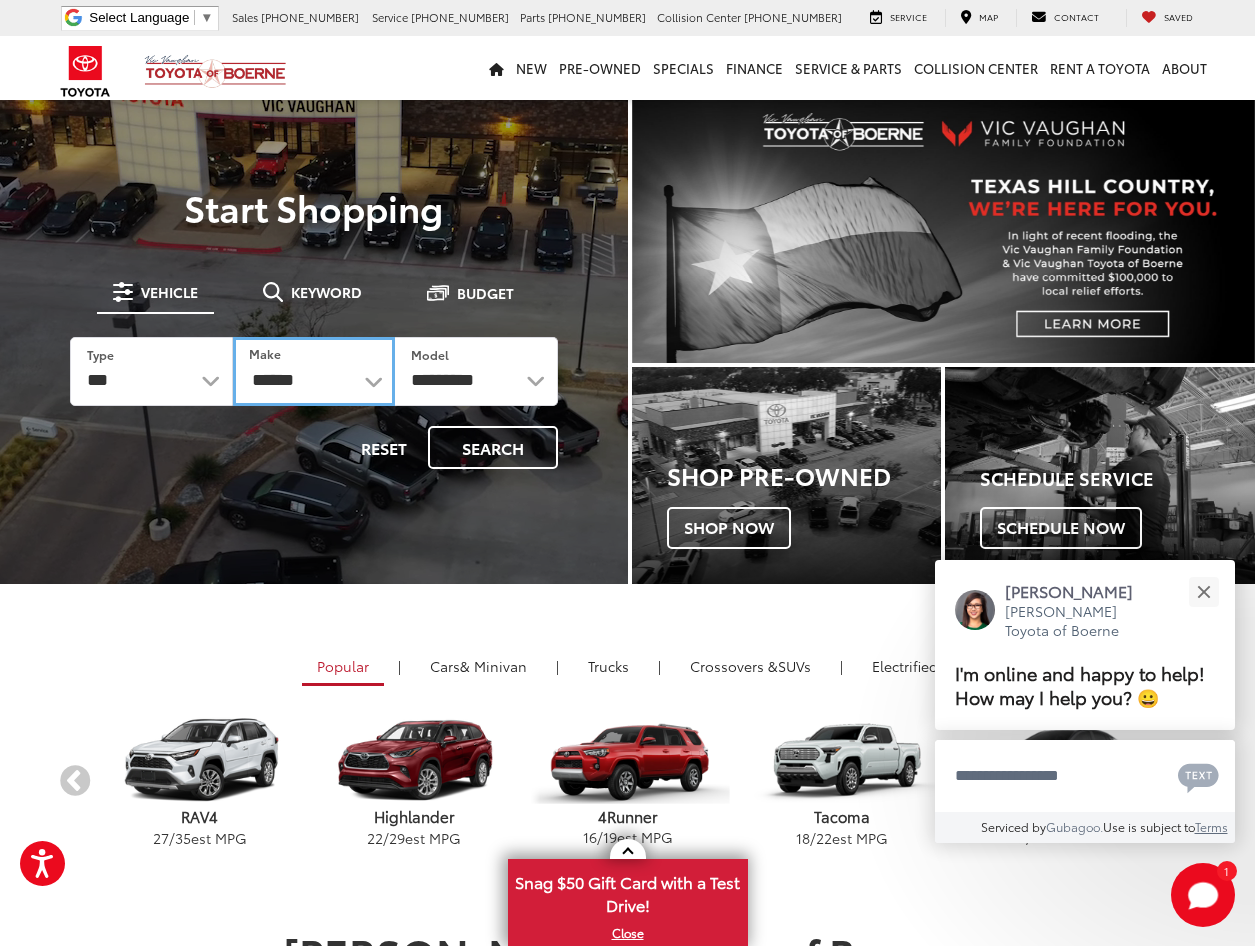 click on "******** ******" at bounding box center (314, 371) 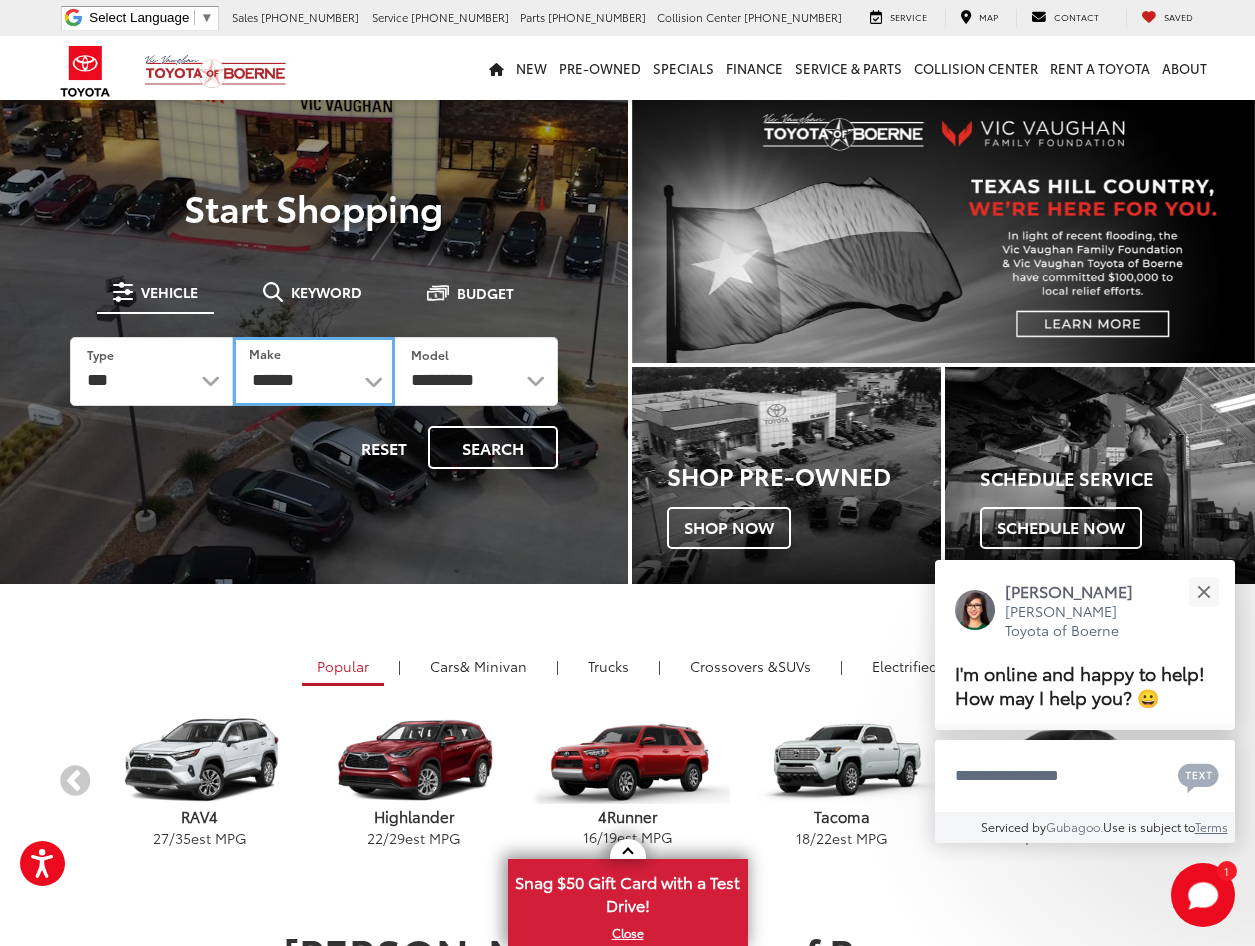 click on "******** ******" at bounding box center [314, 371] 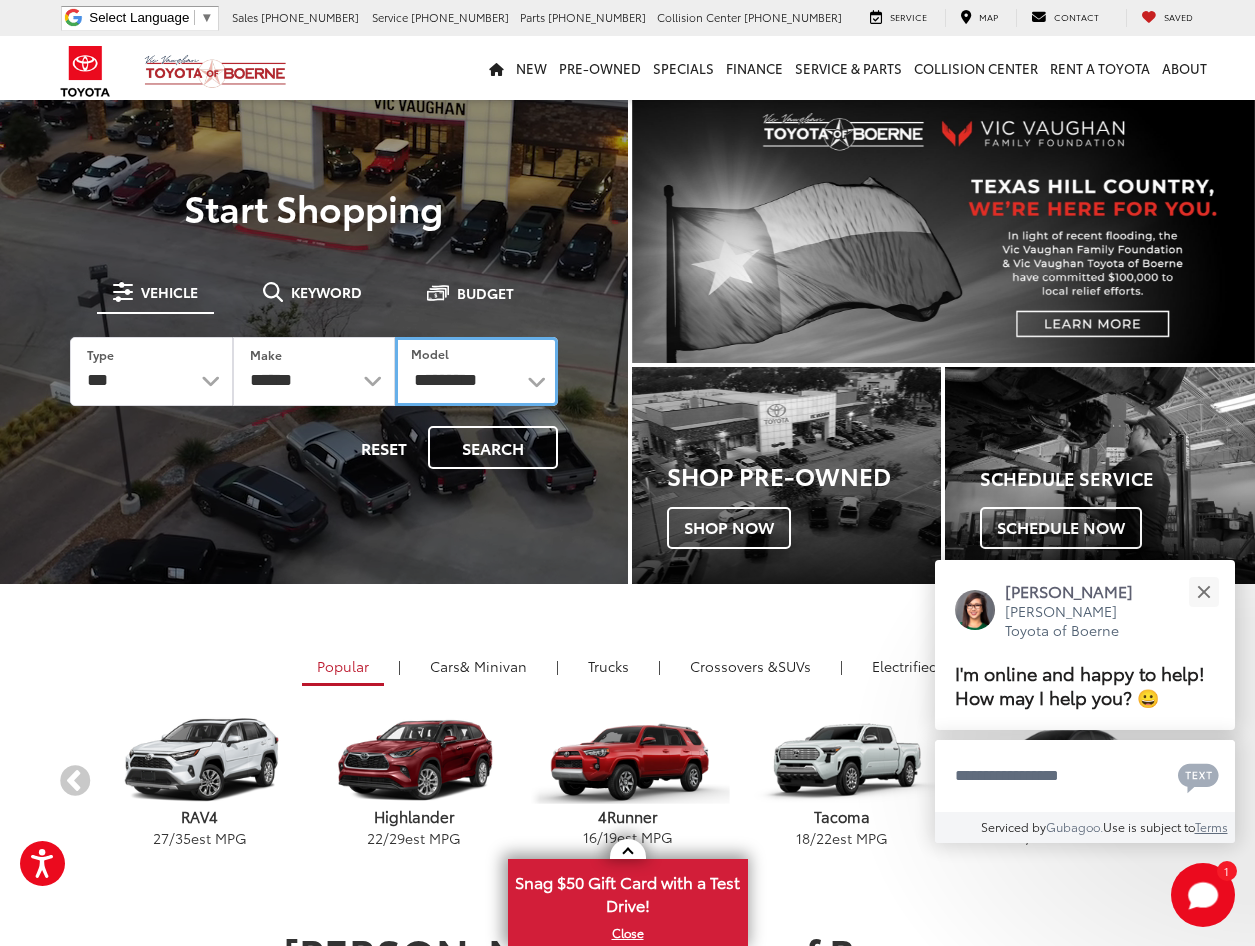 click on "**********" at bounding box center (476, 371) 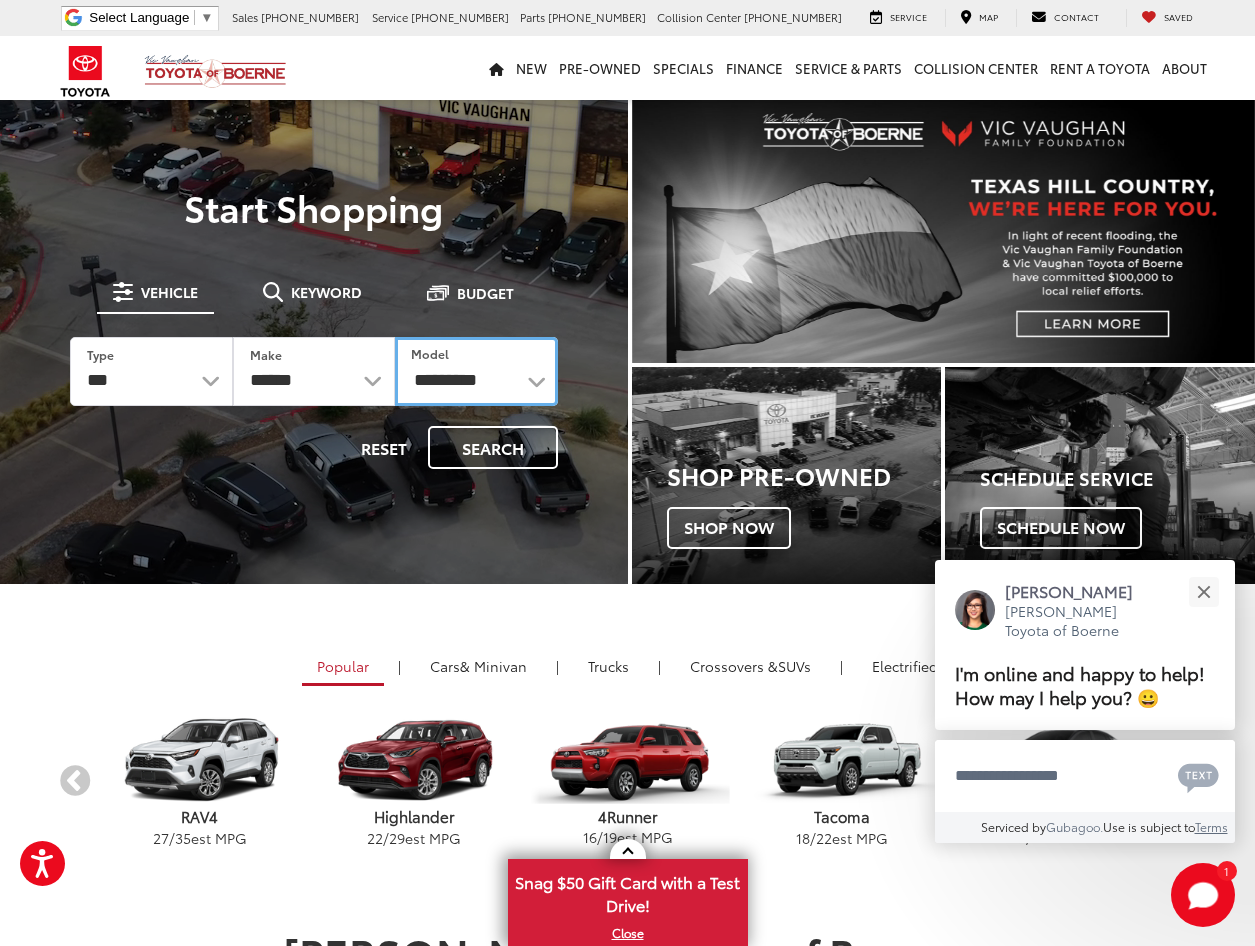 click on "**********" at bounding box center (476, 371) 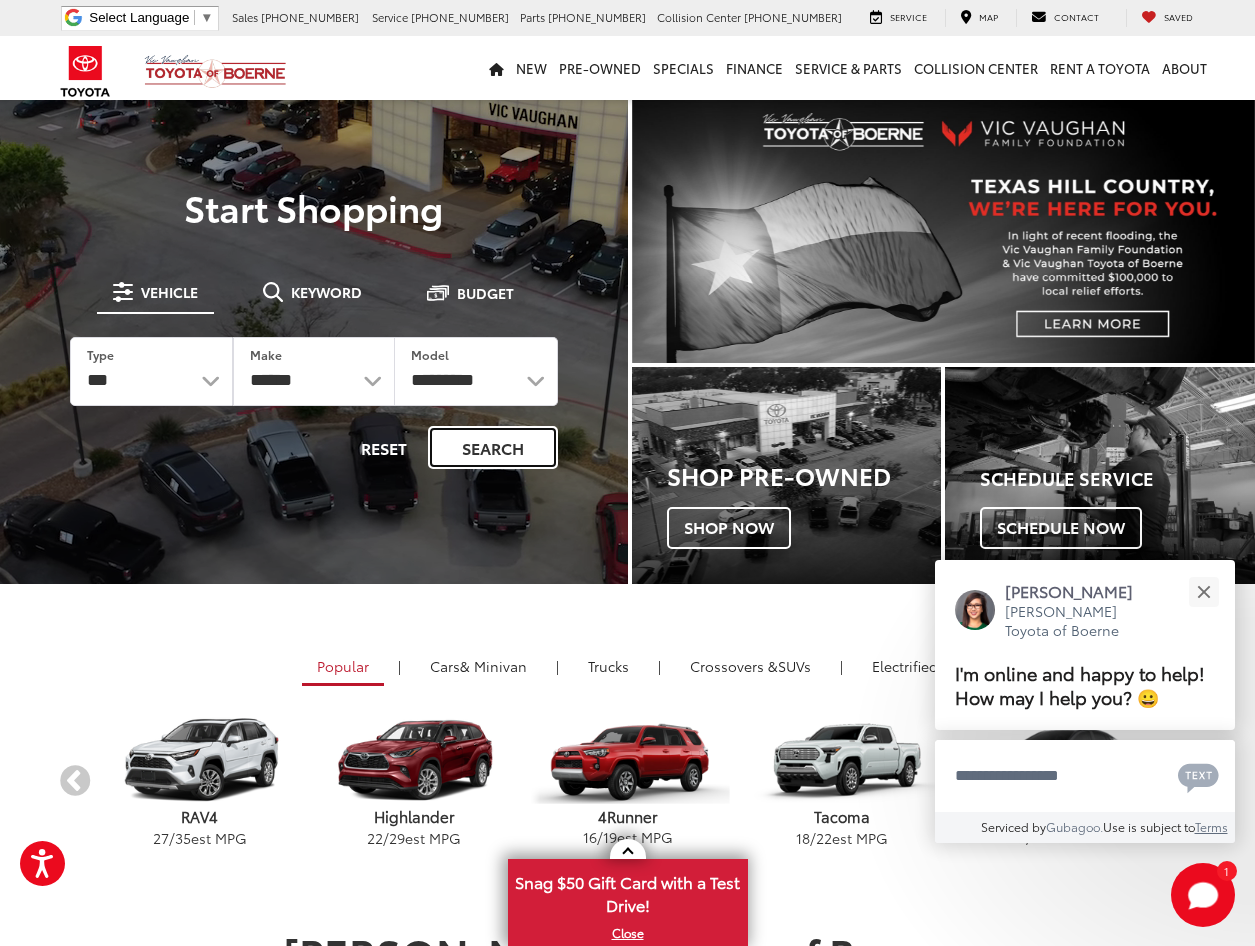 click on "Search" at bounding box center [493, 447] 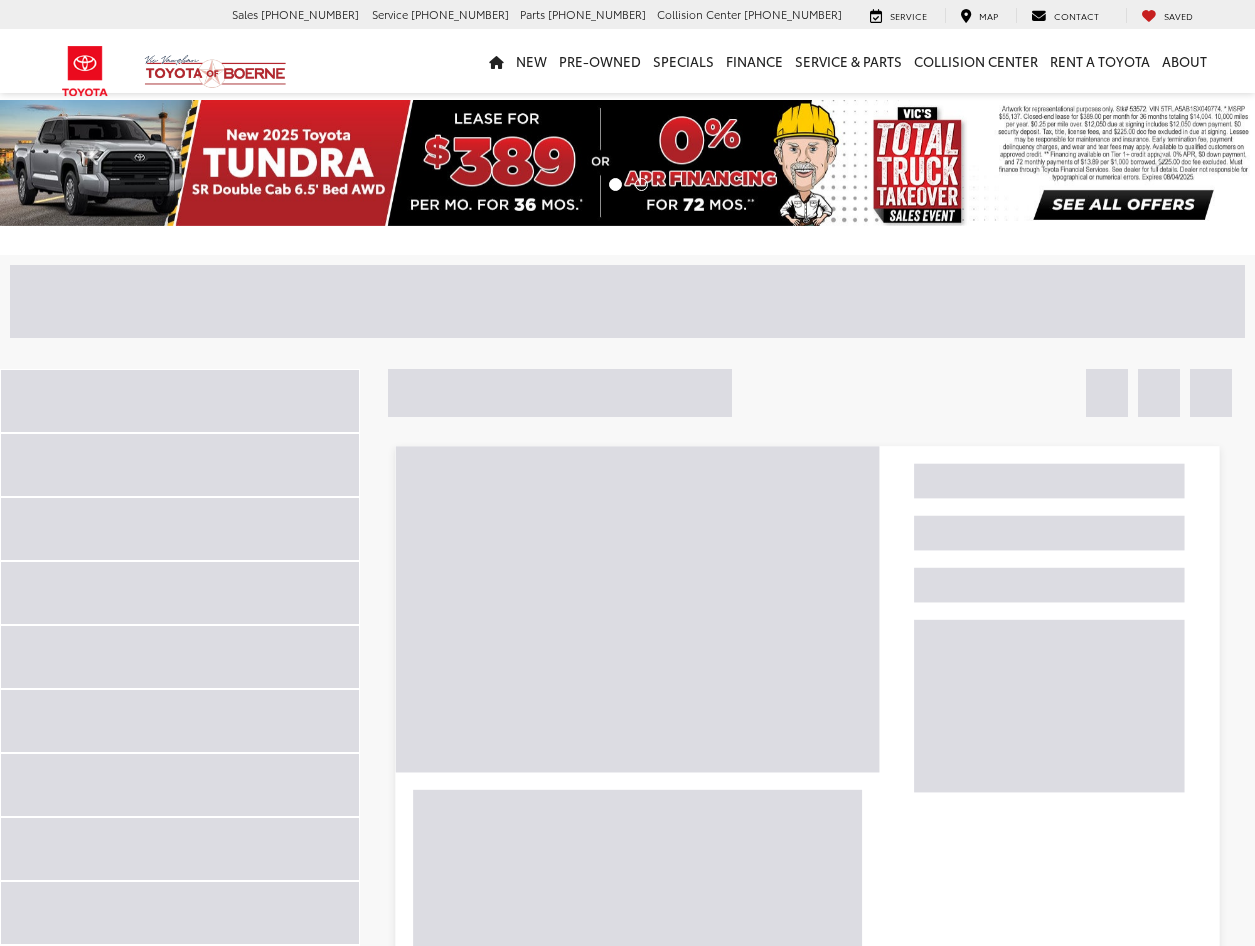 scroll, scrollTop: 0, scrollLeft: 0, axis: both 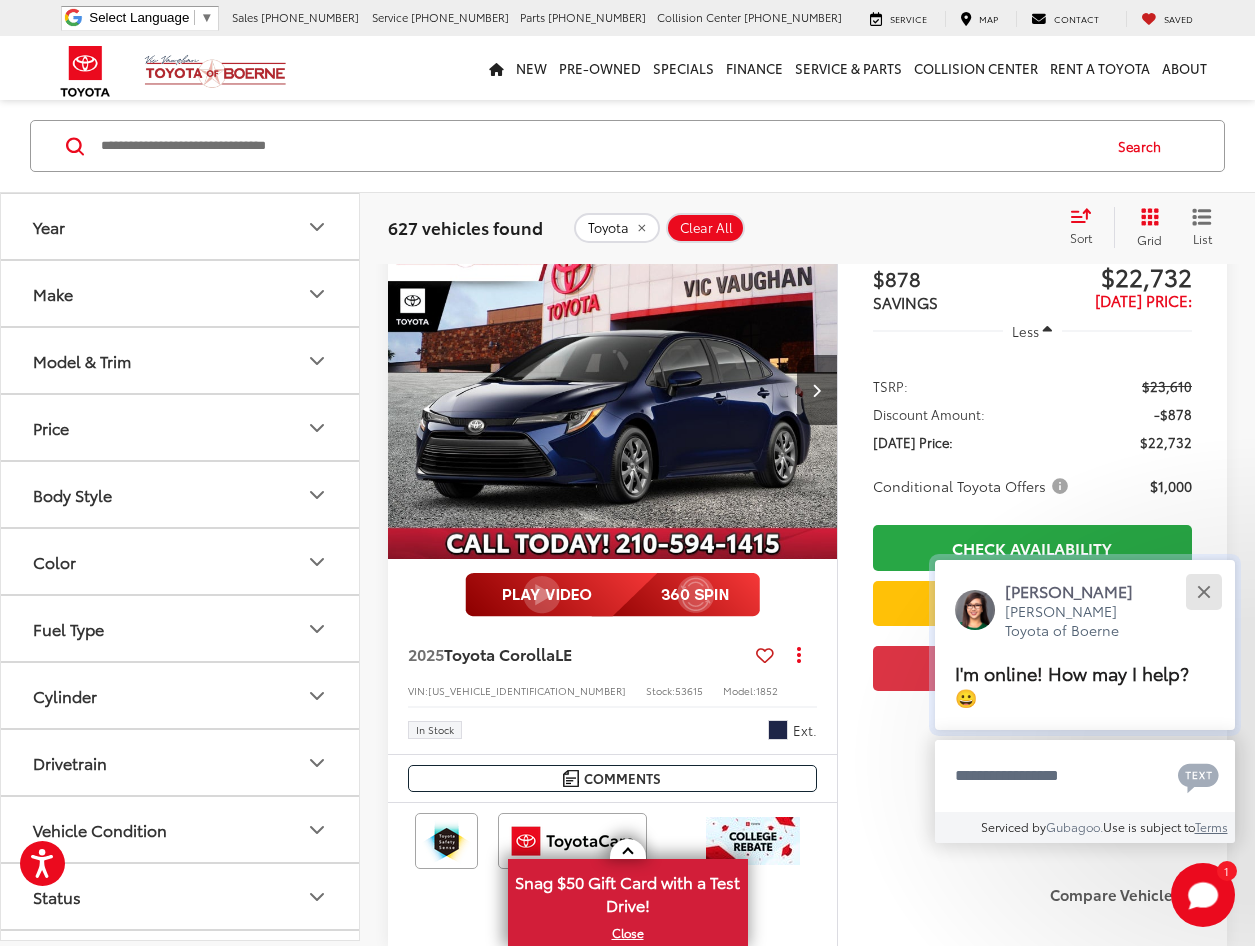 click at bounding box center (1203, 591) 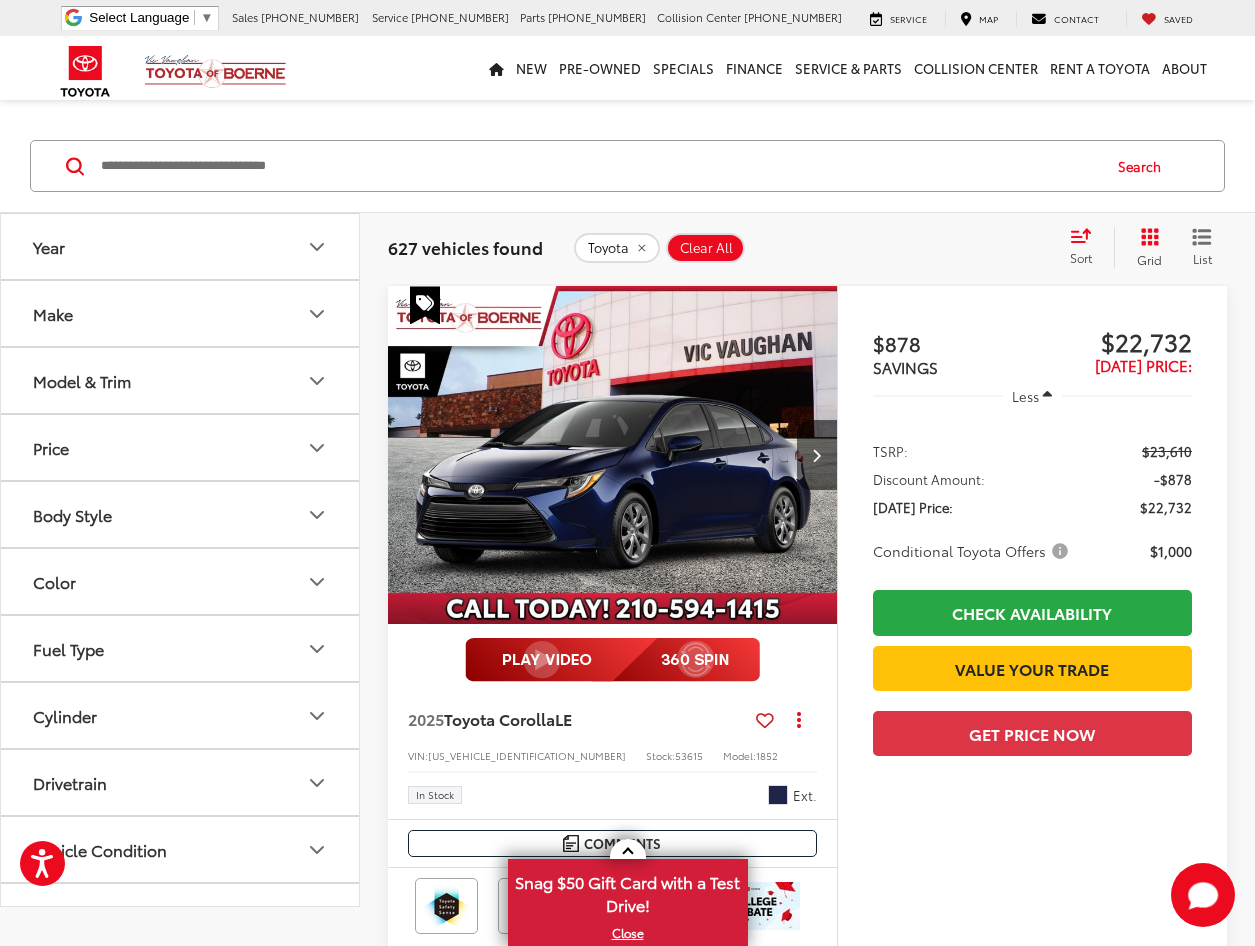 scroll, scrollTop: 100, scrollLeft: 0, axis: vertical 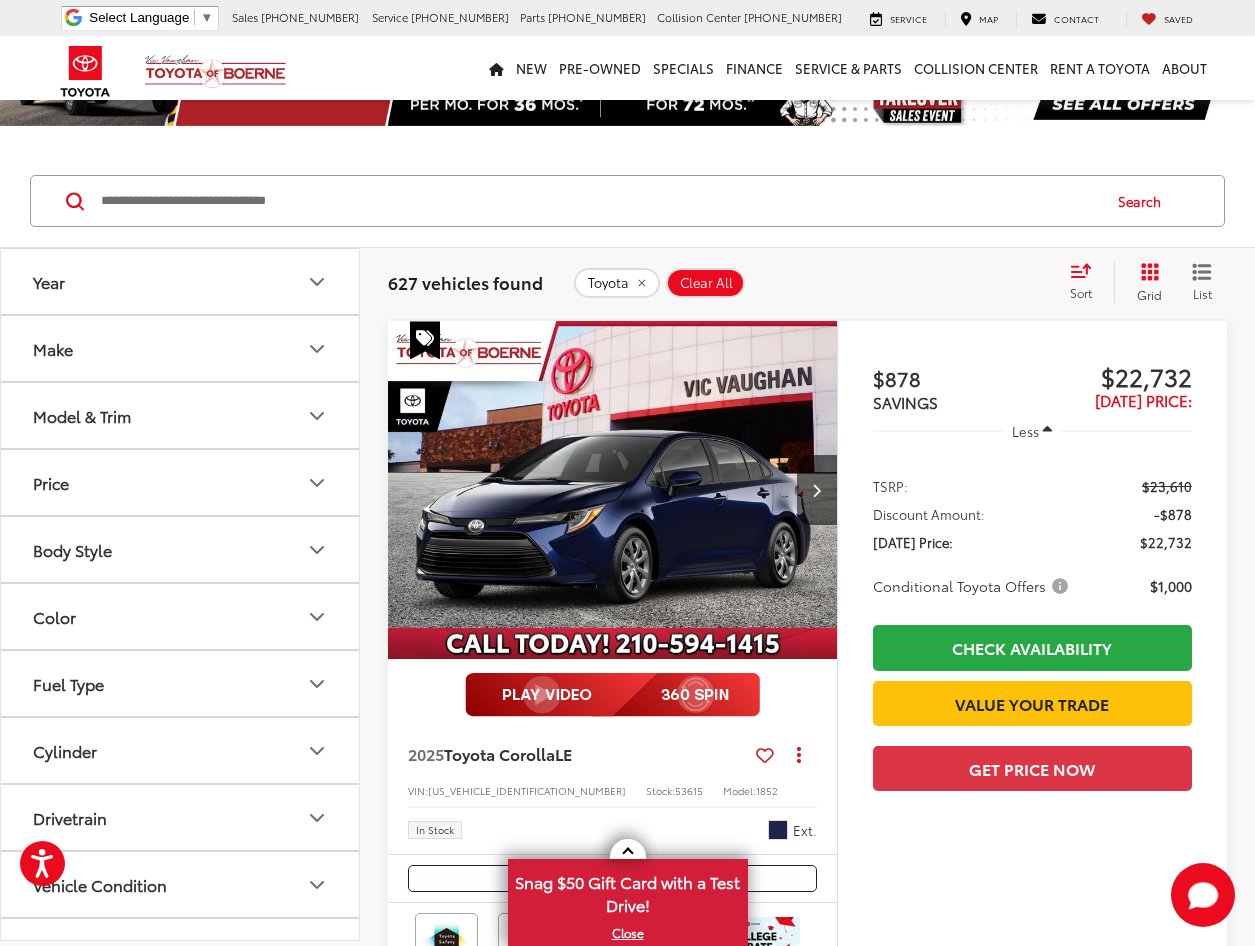click on "Year" at bounding box center [181, 281] 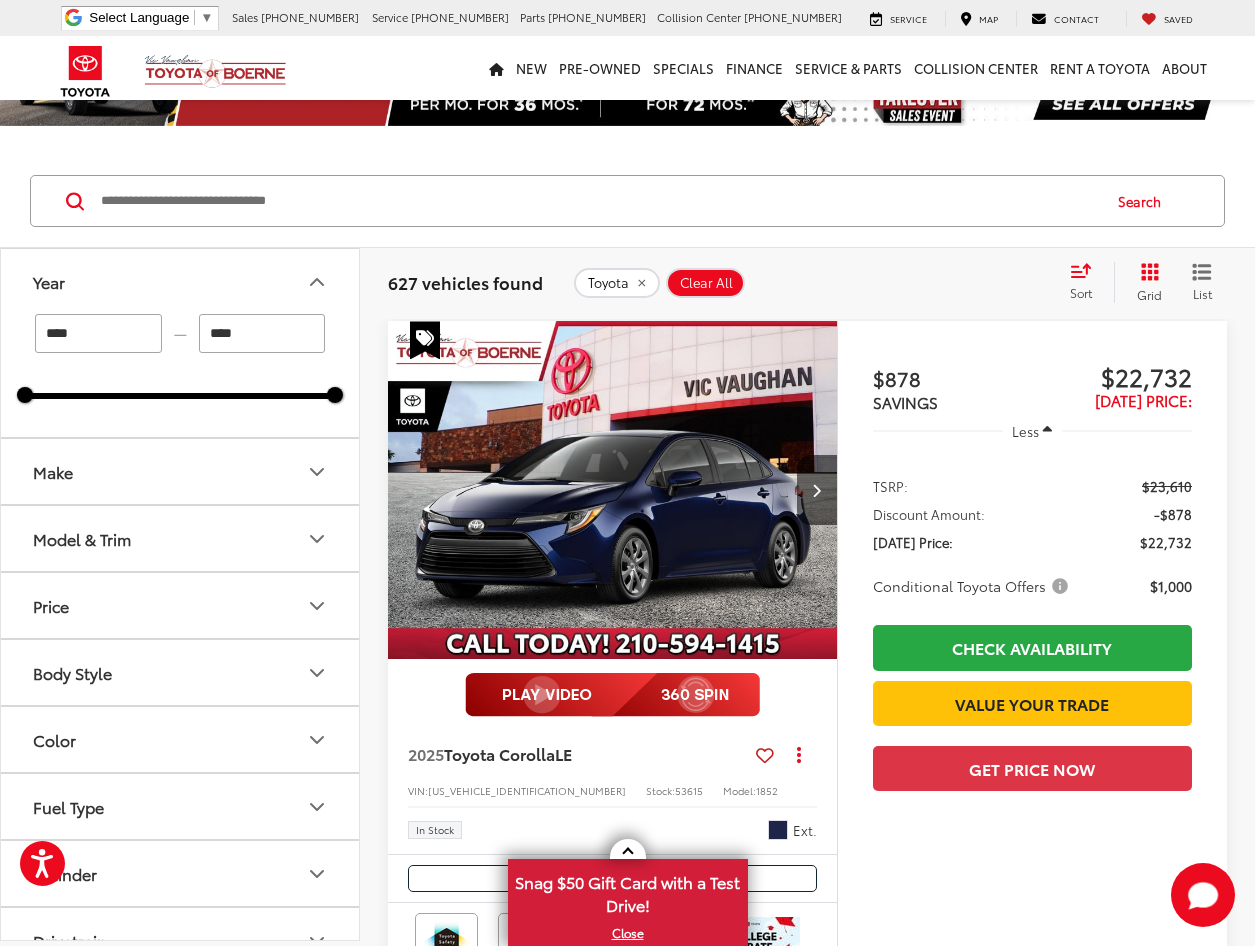 click on "Year" at bounding box center [181, 281] 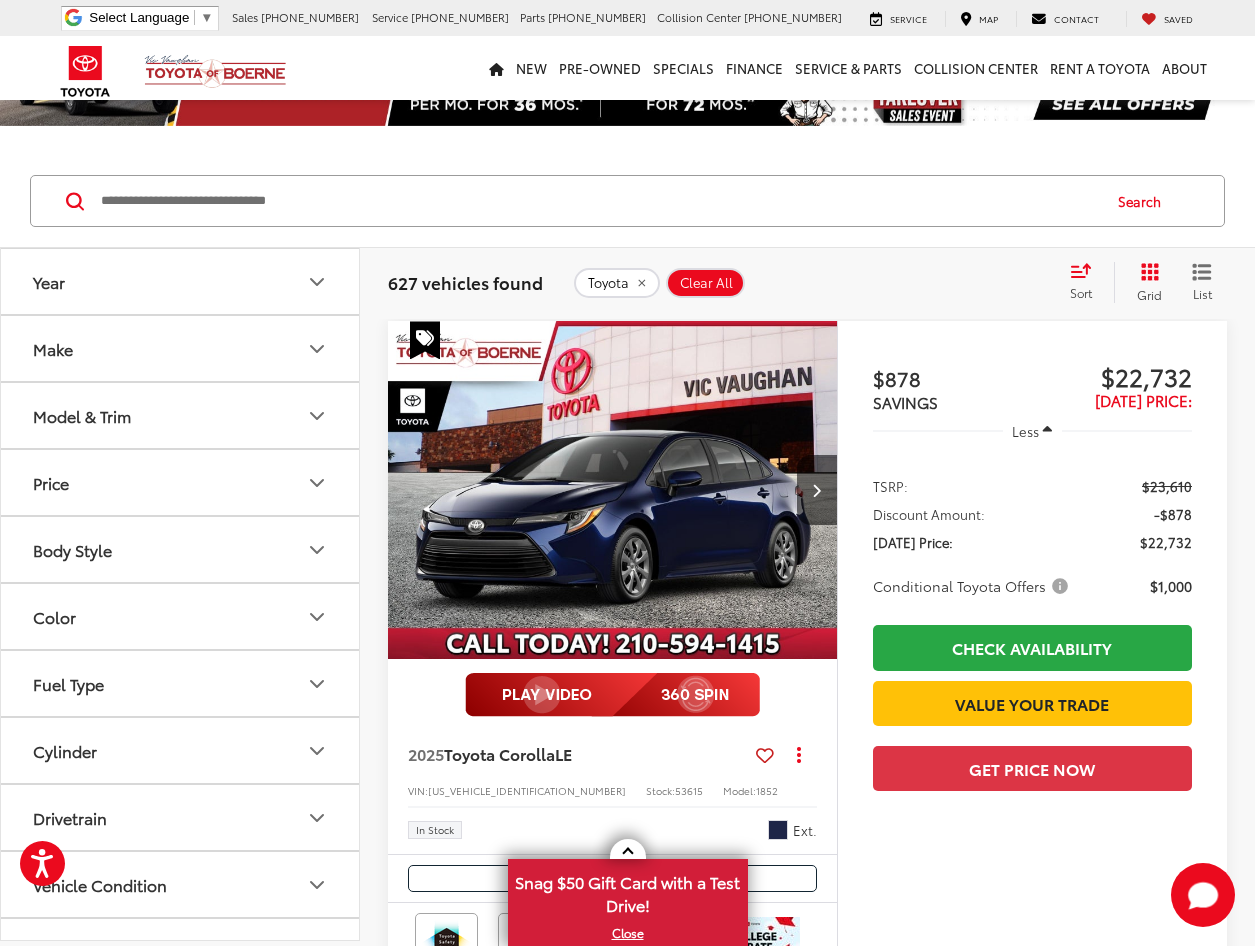 click on "Make" at bounding box center [181, 348] 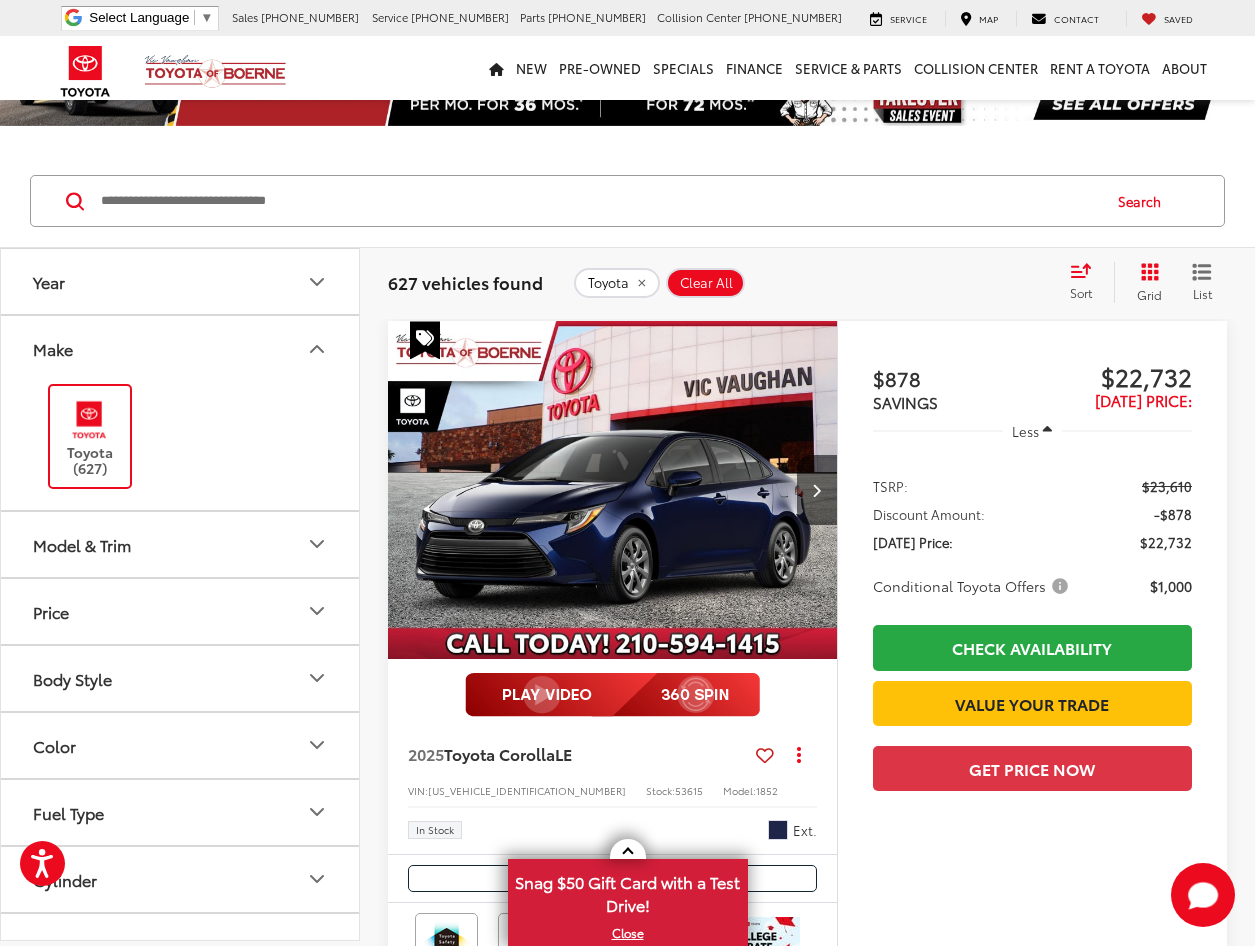 click on "Make" at bounding box center (181, 348) 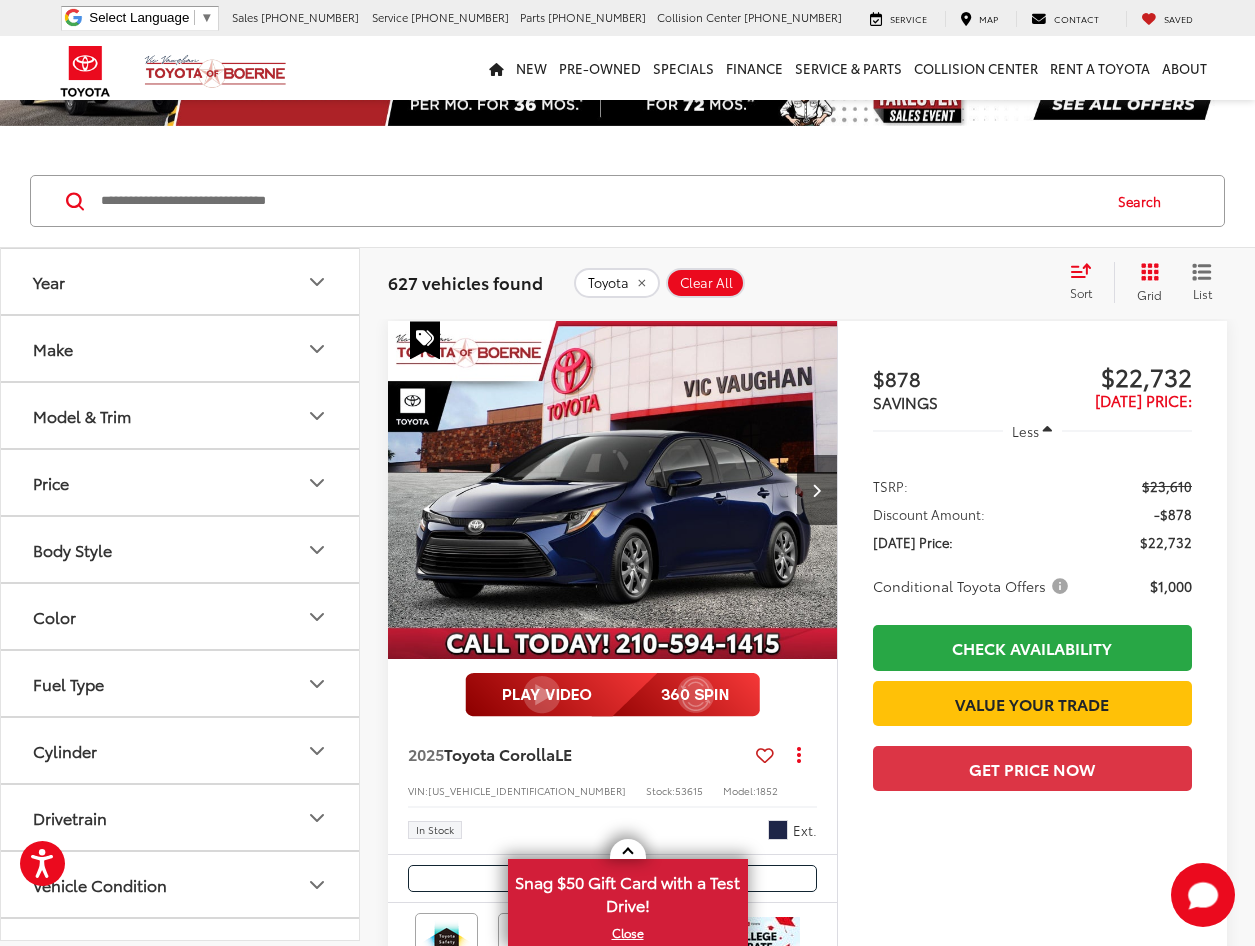 click on "Year" at bounding box center (181, 281) 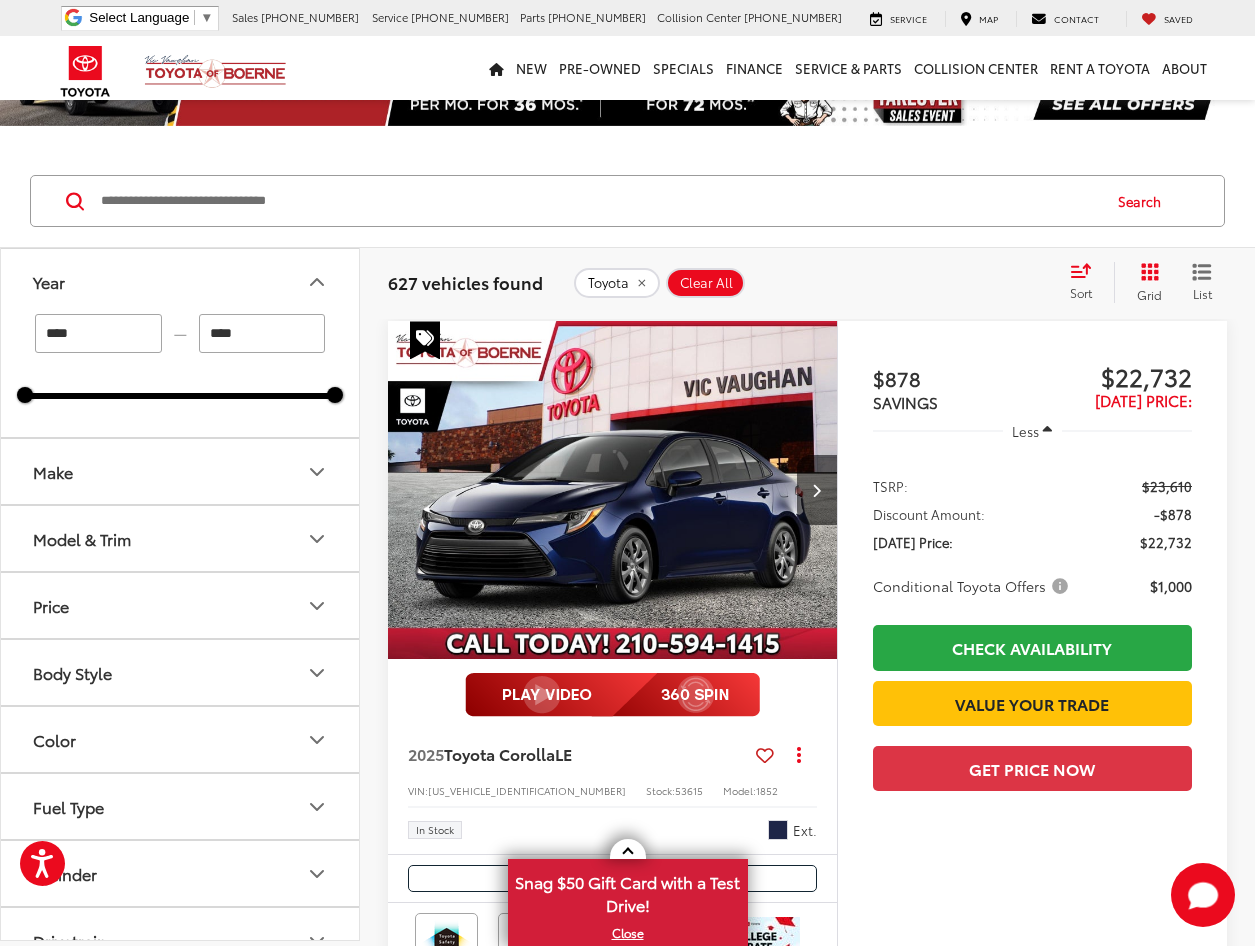 click on "****" at bounding box center (98, 333) 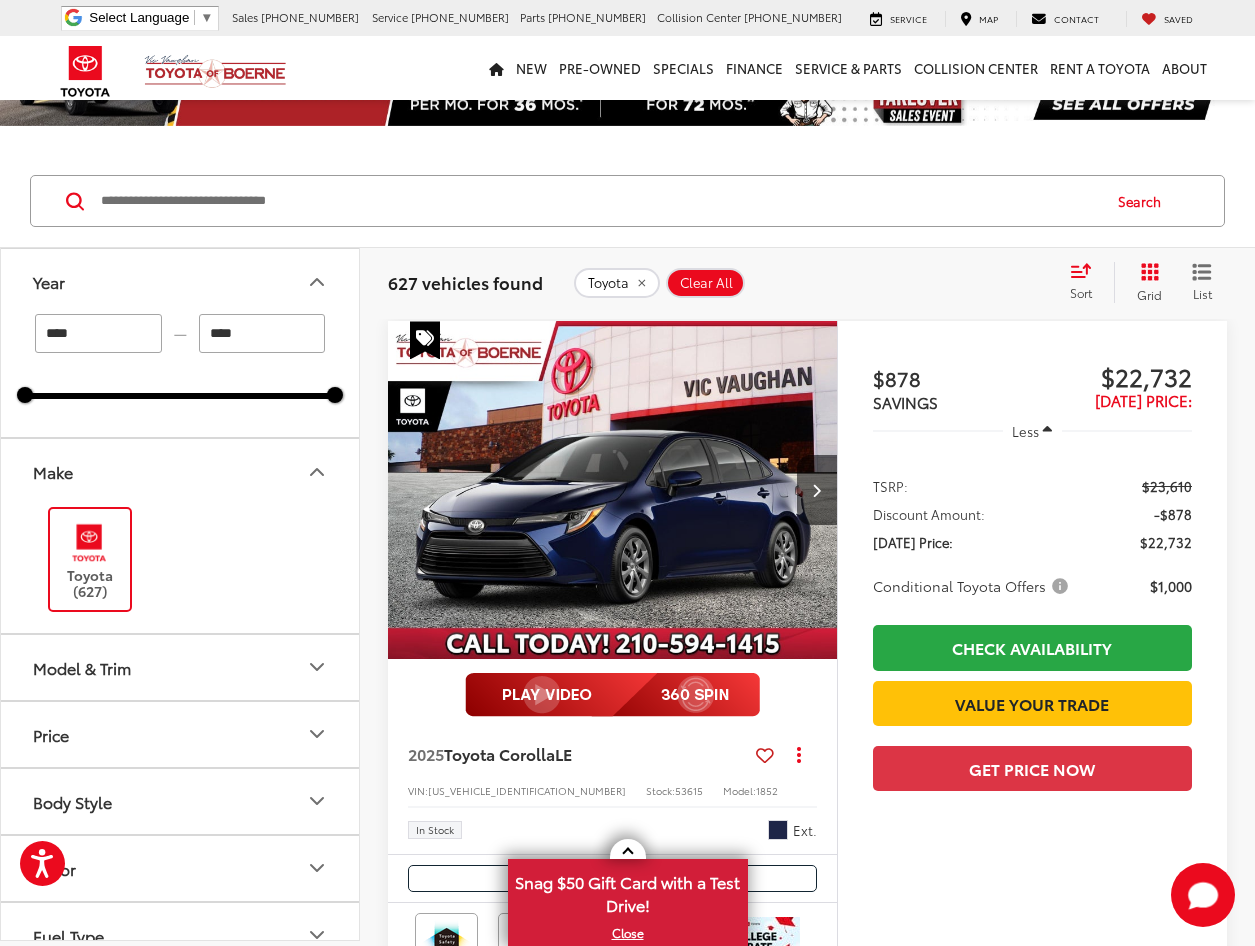 click on "Model & Trim" at bounding box center [181, 667] 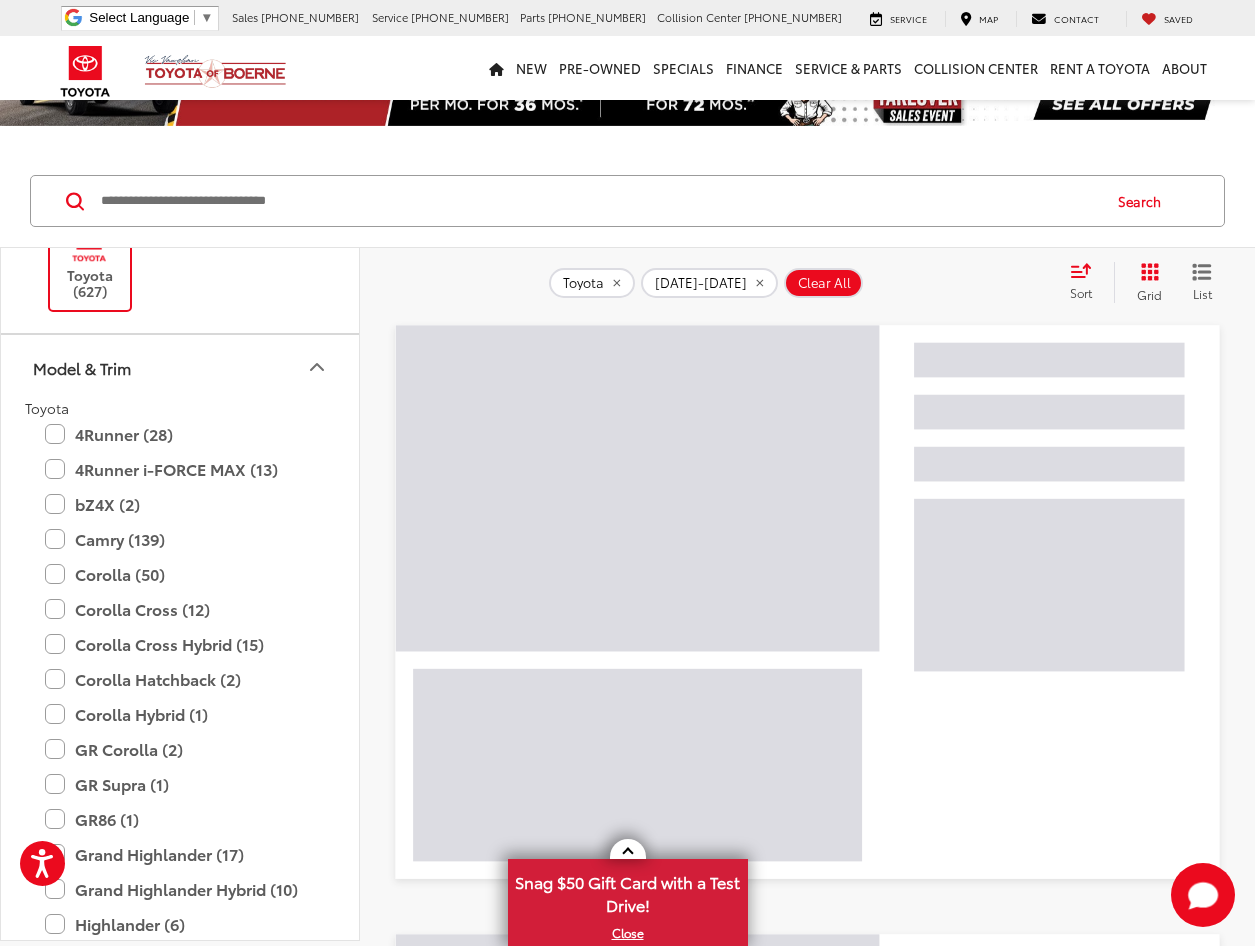 scroll, scrollTop: 400, scrollLeft: 0, axis: vertical 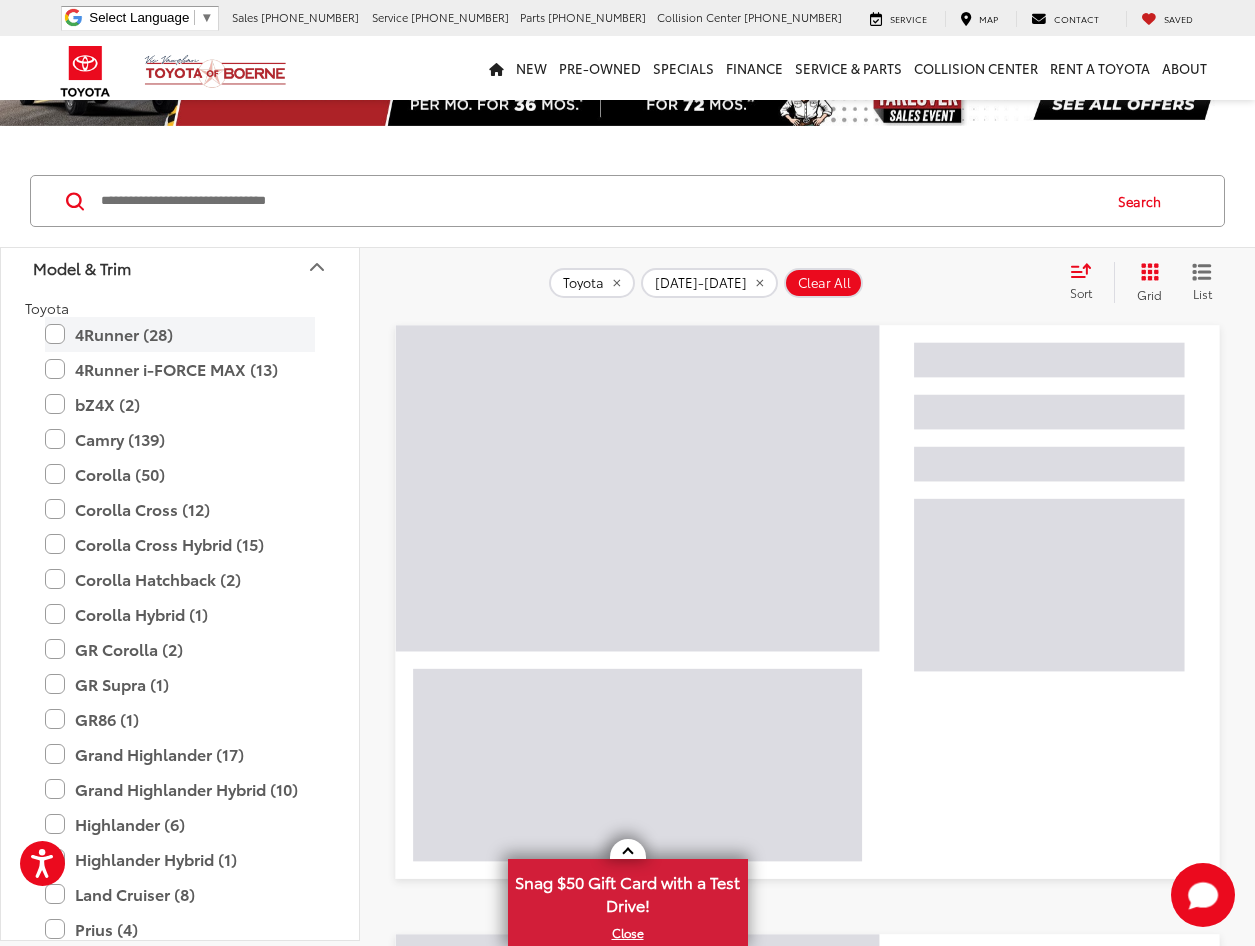 click on "4Runner (28)" at bounding box center (180, 334) 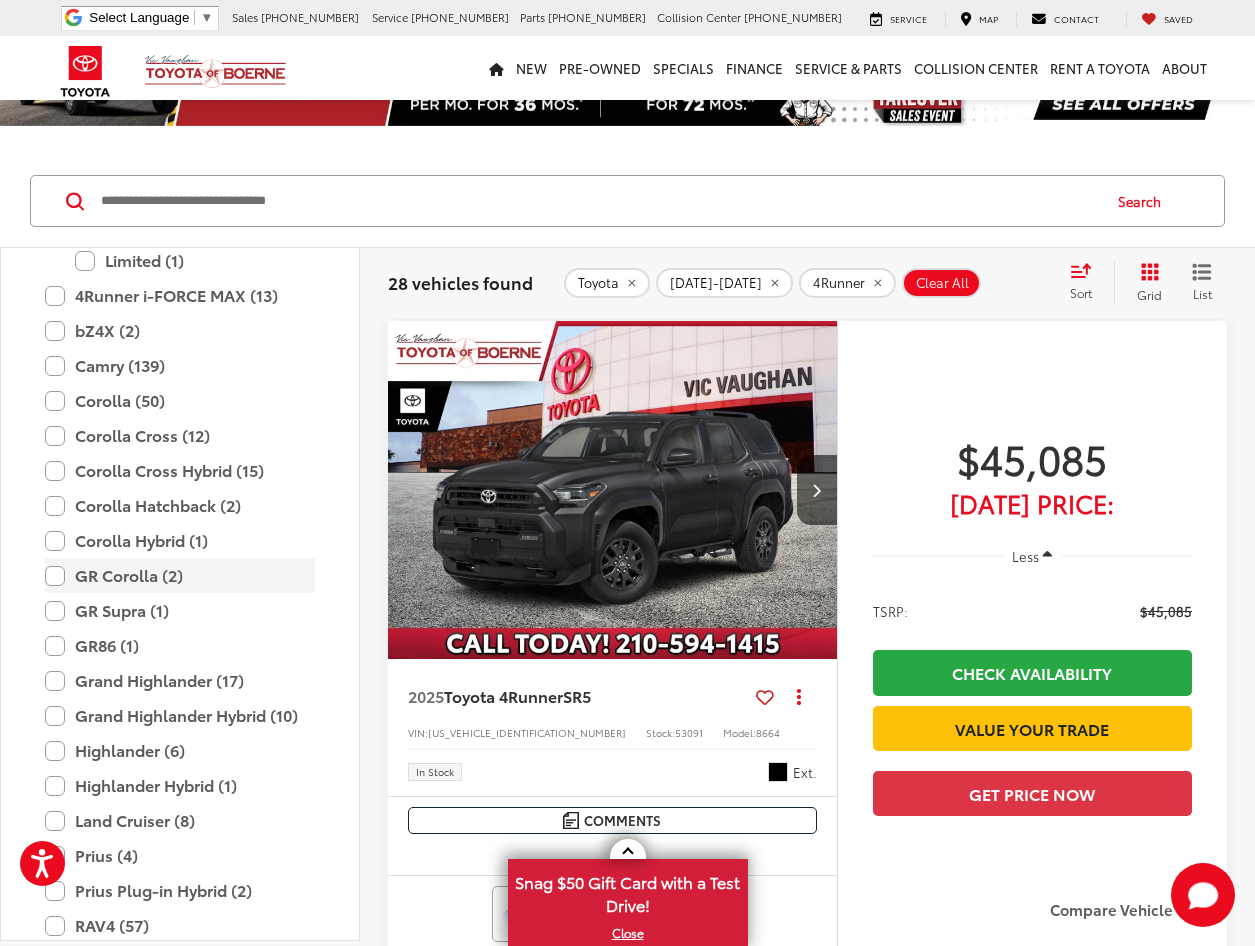 scroll, scrollTop: 800, scrollLeft: 0, axis: vertical 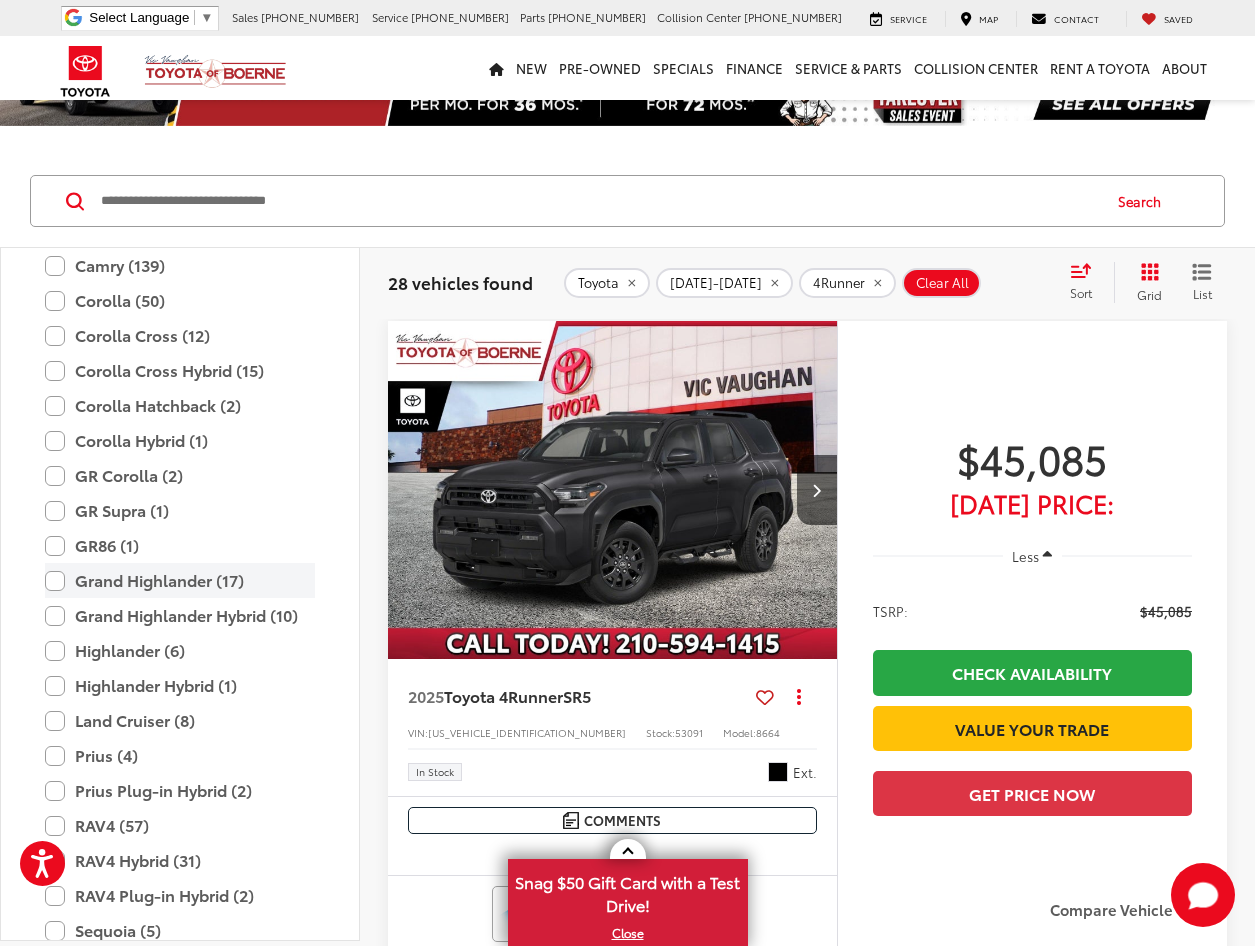 click on "Grand Highlander (17)" at bounding box center (180, 580) 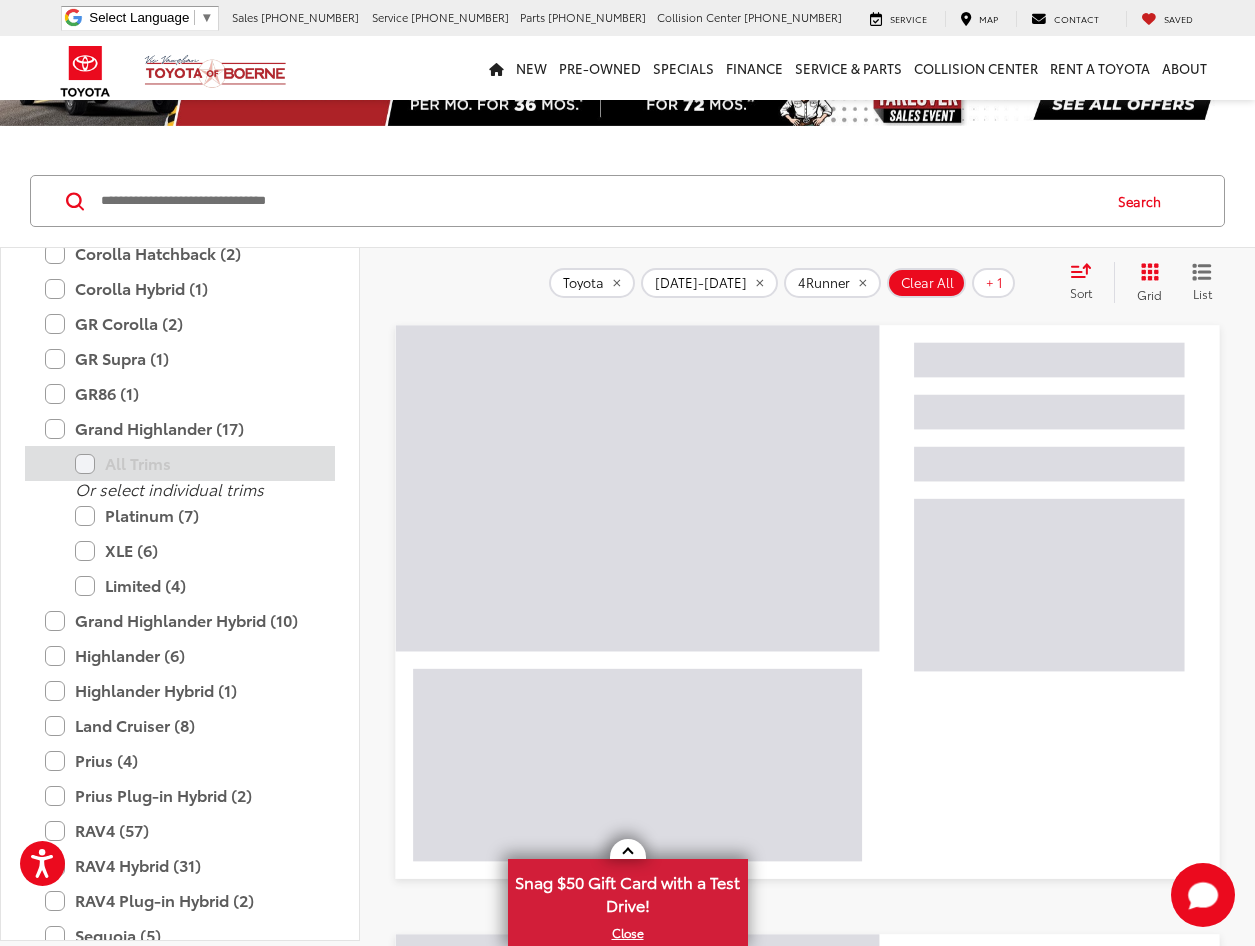 scroll, scrollTop: 1000, scrollLeft: 0, axis: vertical 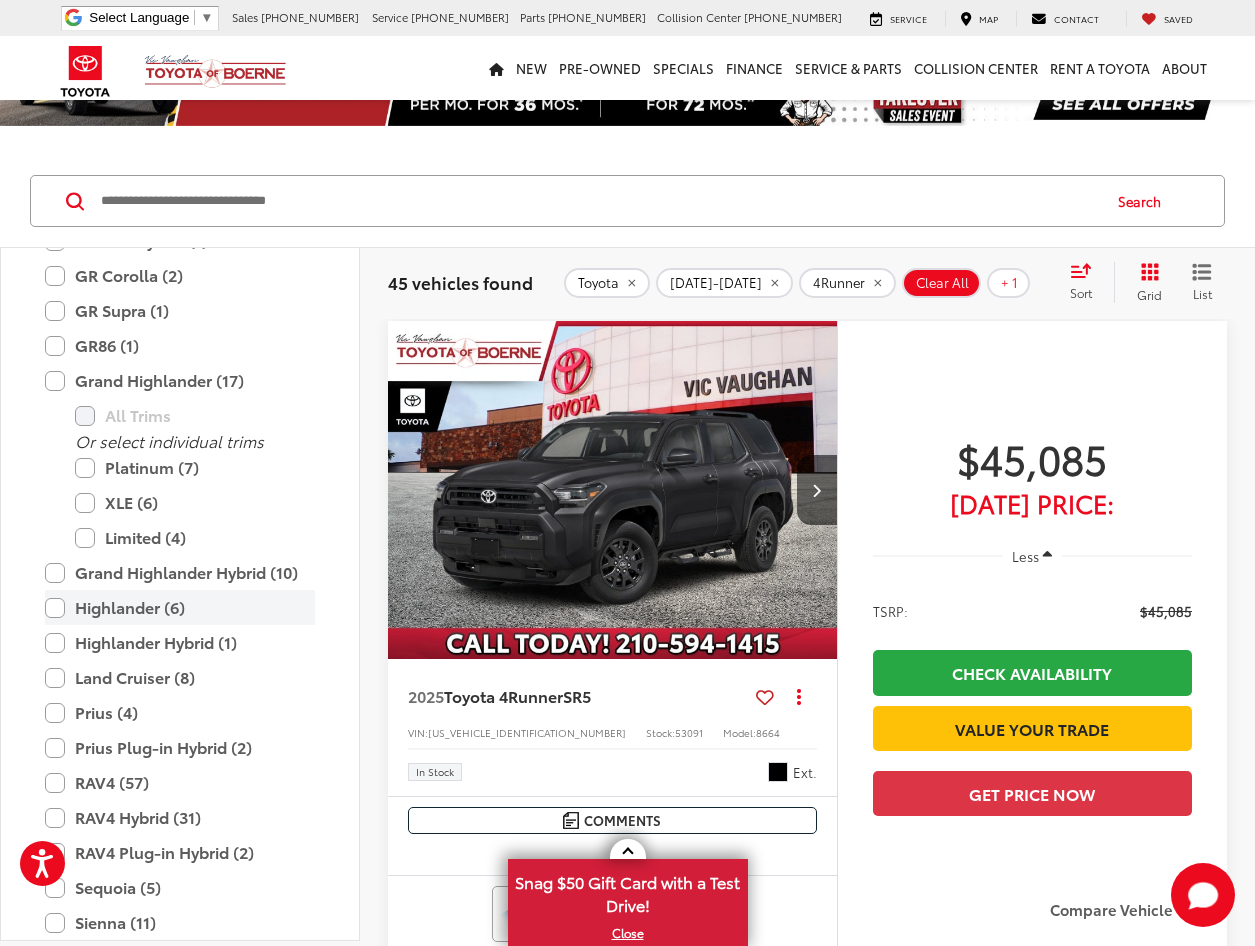 click on "Highlander (6)" at bounding box center (180, 607) 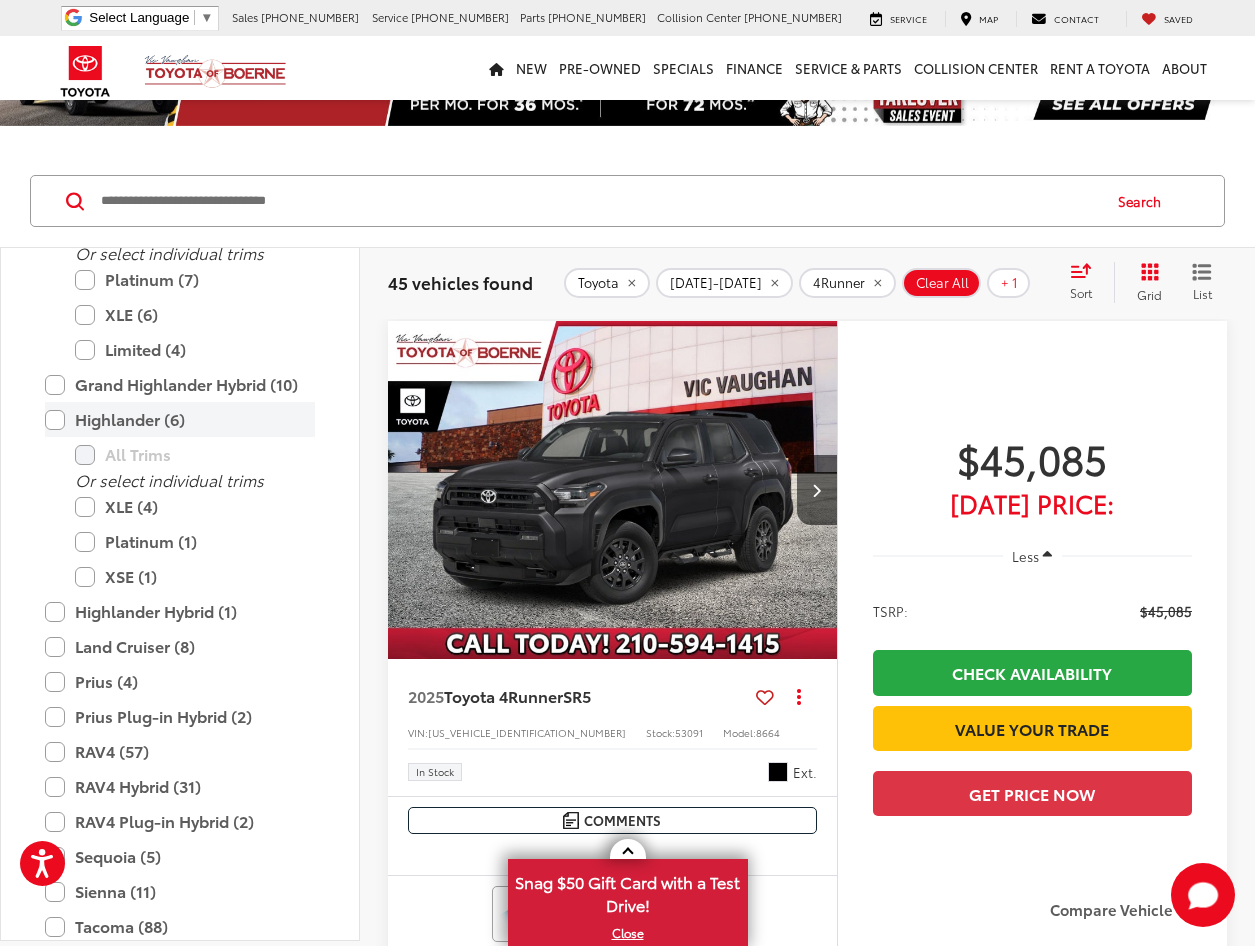 scroll, scrollTop: 1200, scrollLeft: 0, axis: vertical 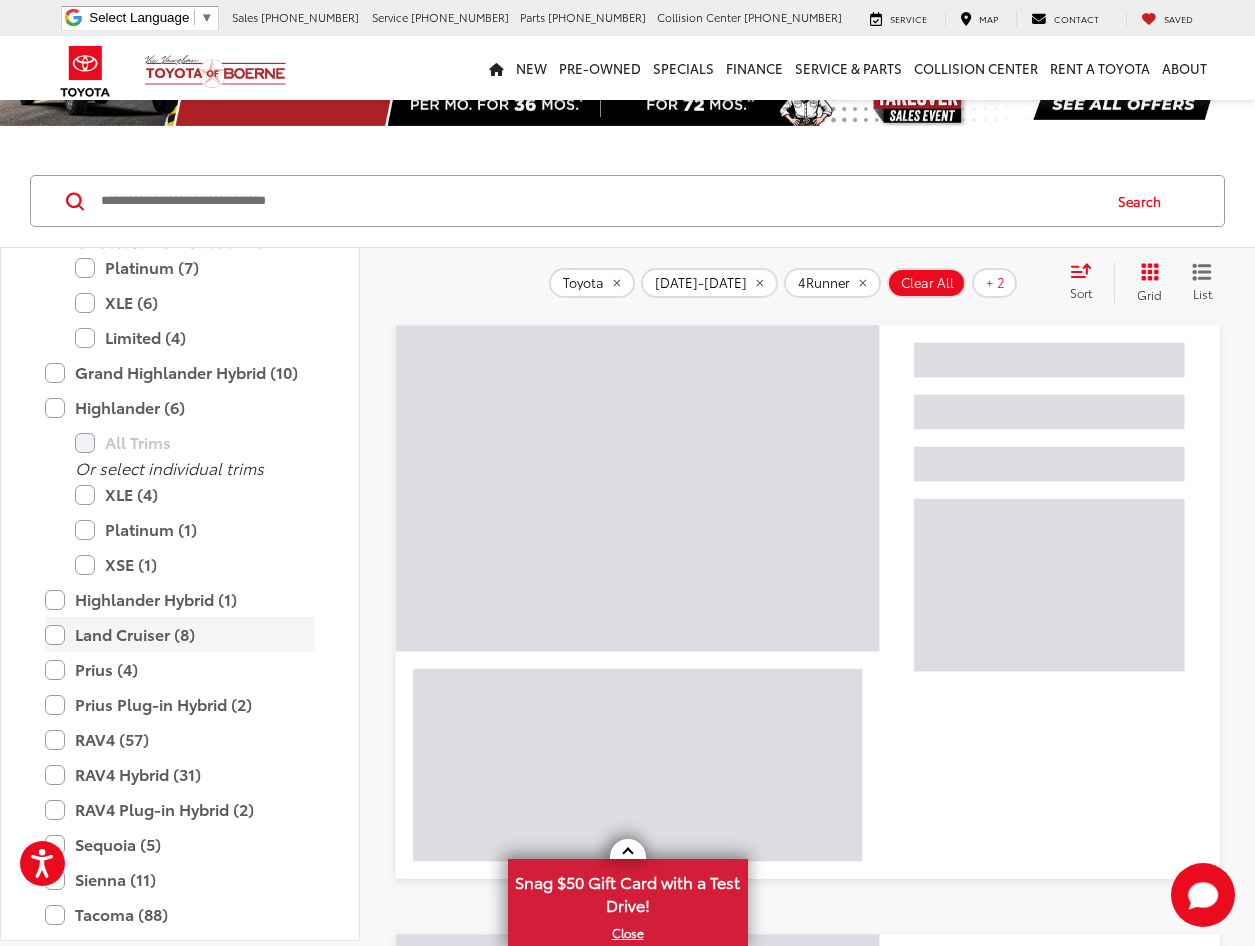 click on "Land Cruiser (8)" at bounding box center [180, 634] 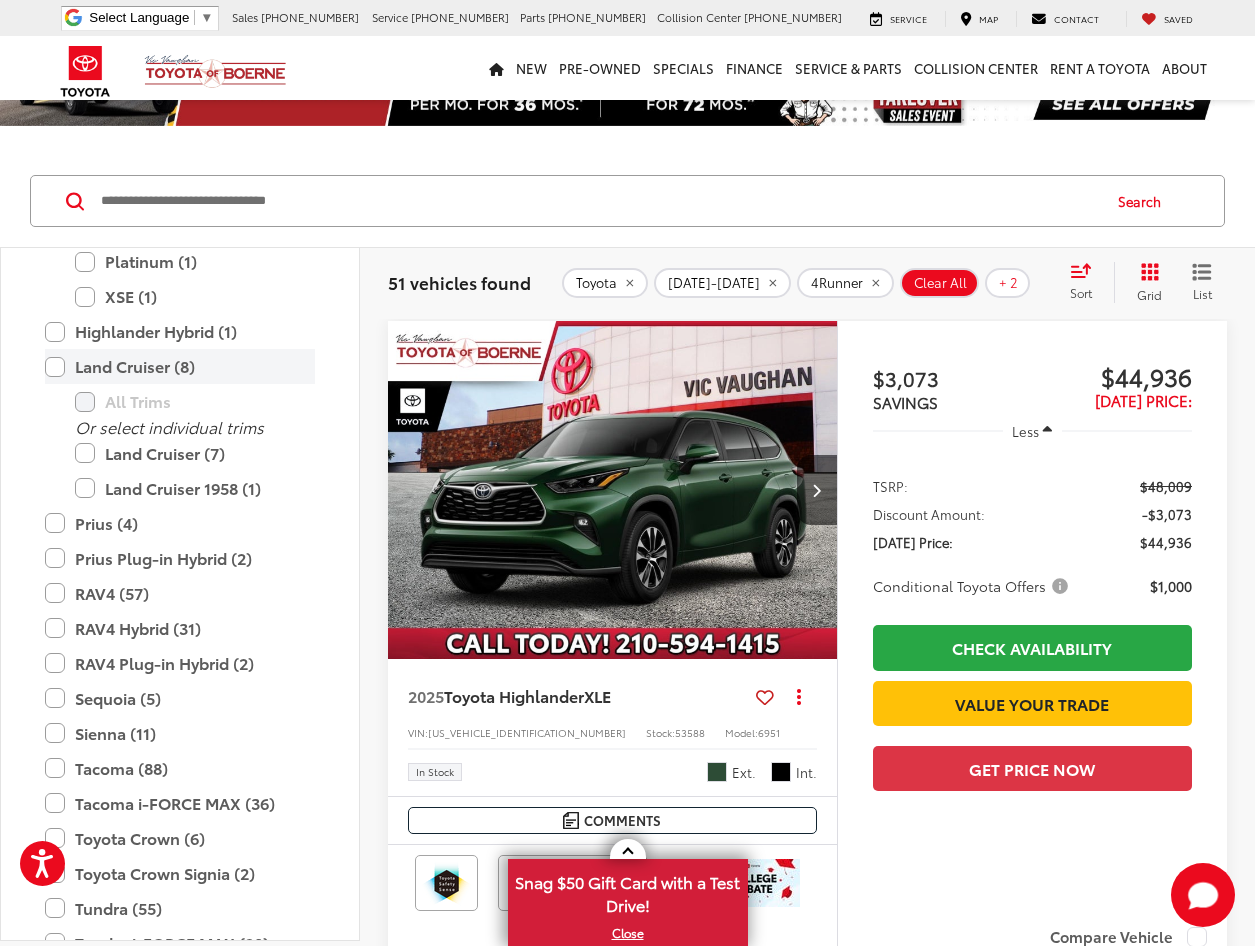 scroll, scrollTop: 1500, scrollLeft: 0, axis: vertical 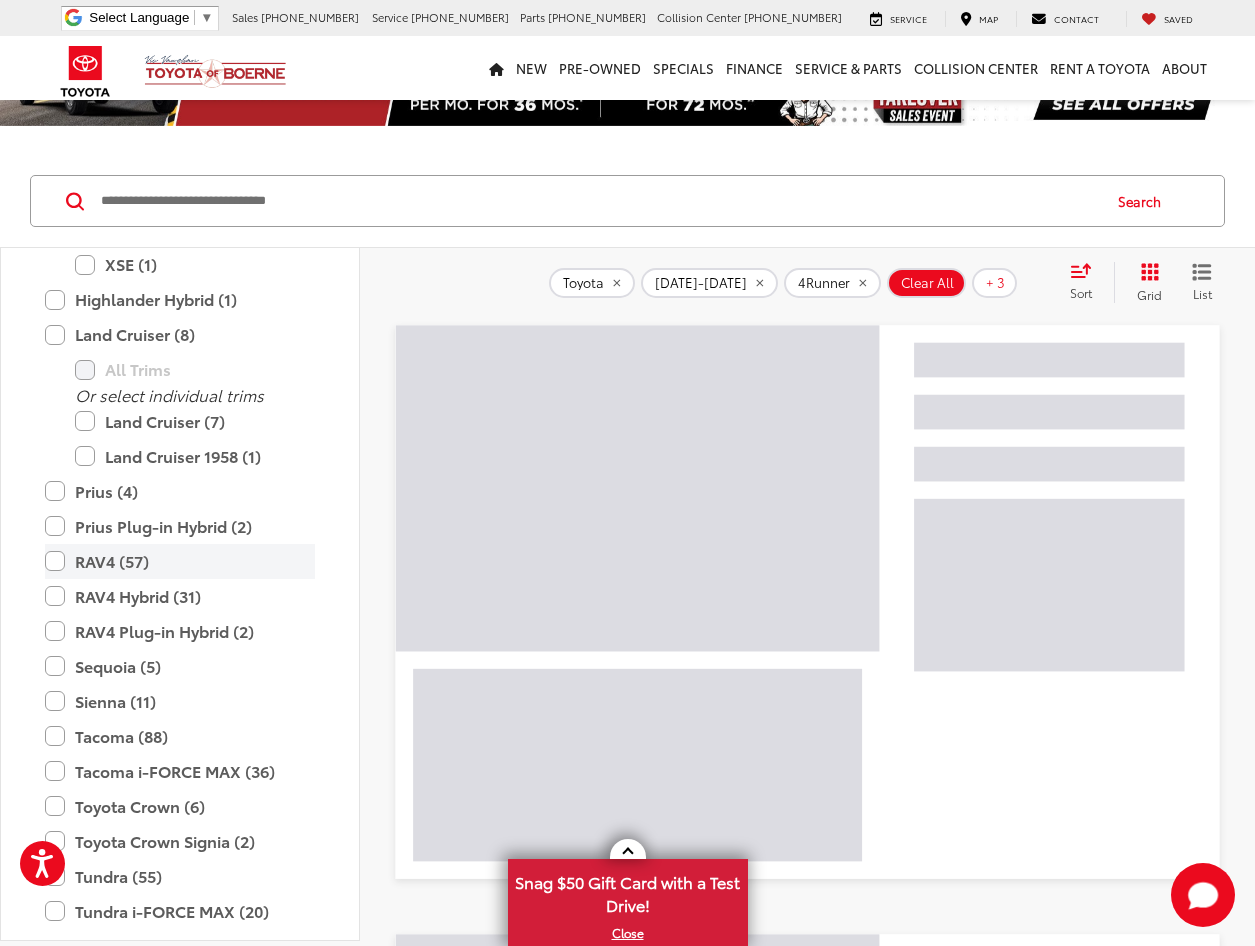 click on "RAV4 (57)" at bounding box center [180, 561] 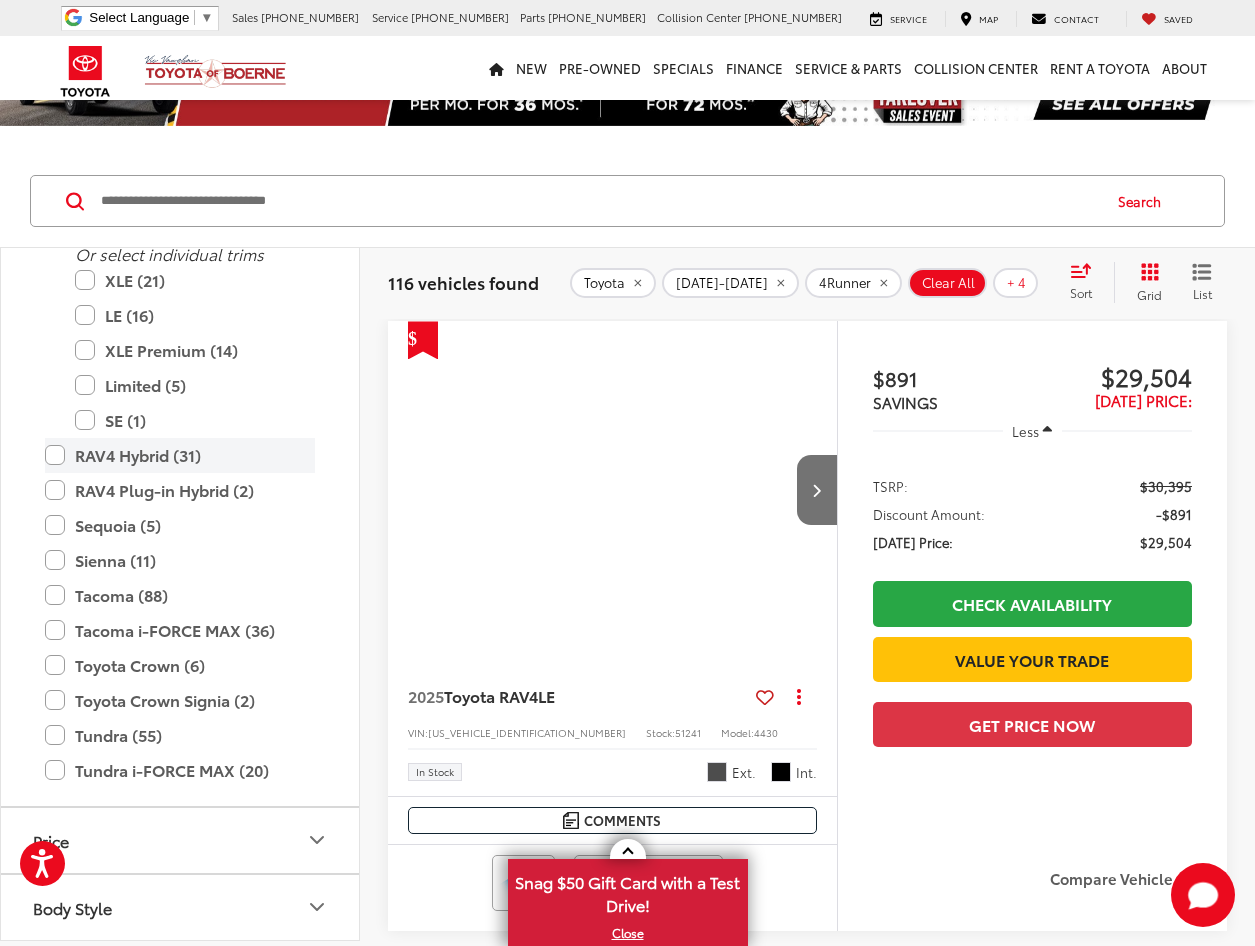 scroll, scrollTop: 1900, scrollLeft: 0, axis: vertical 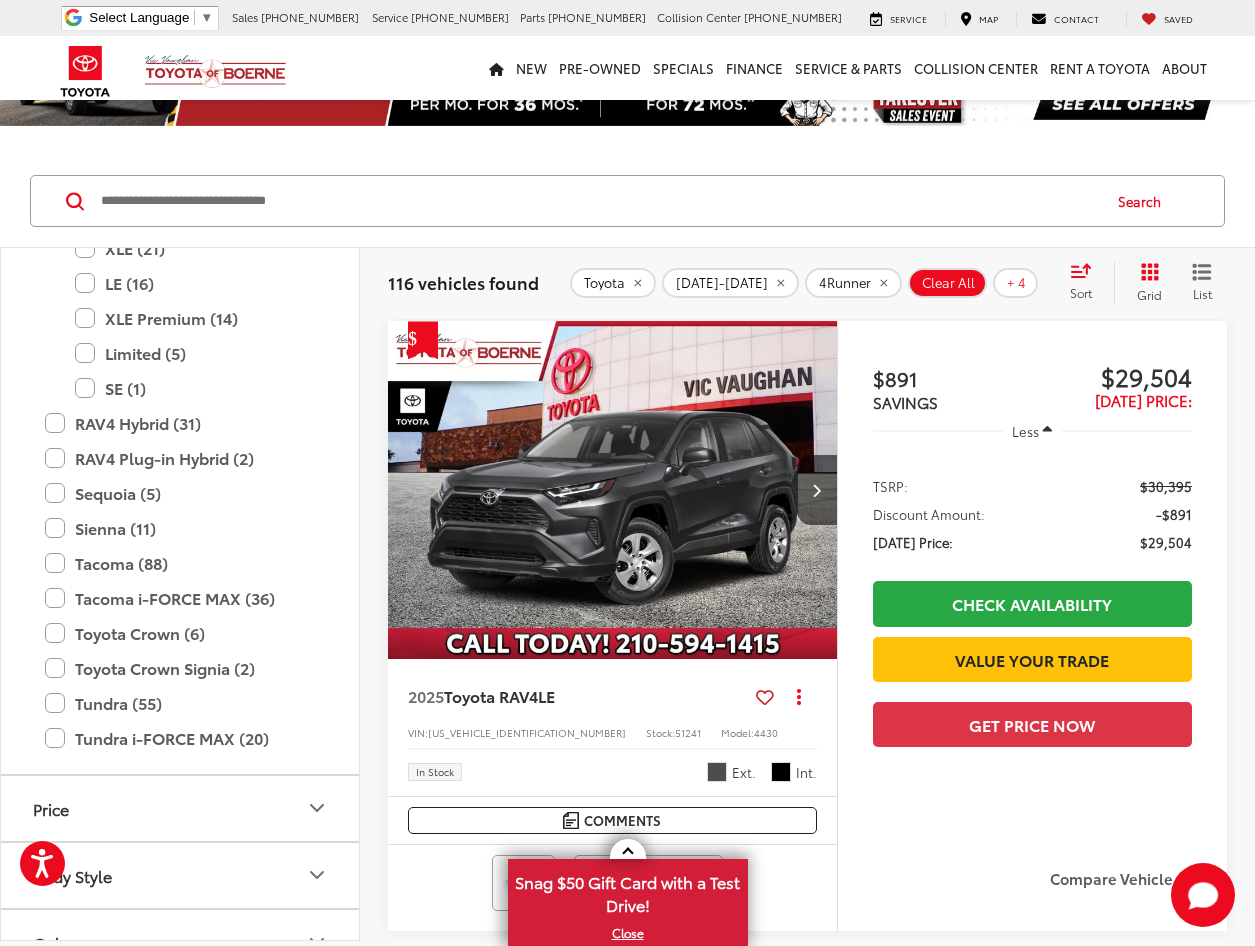 click 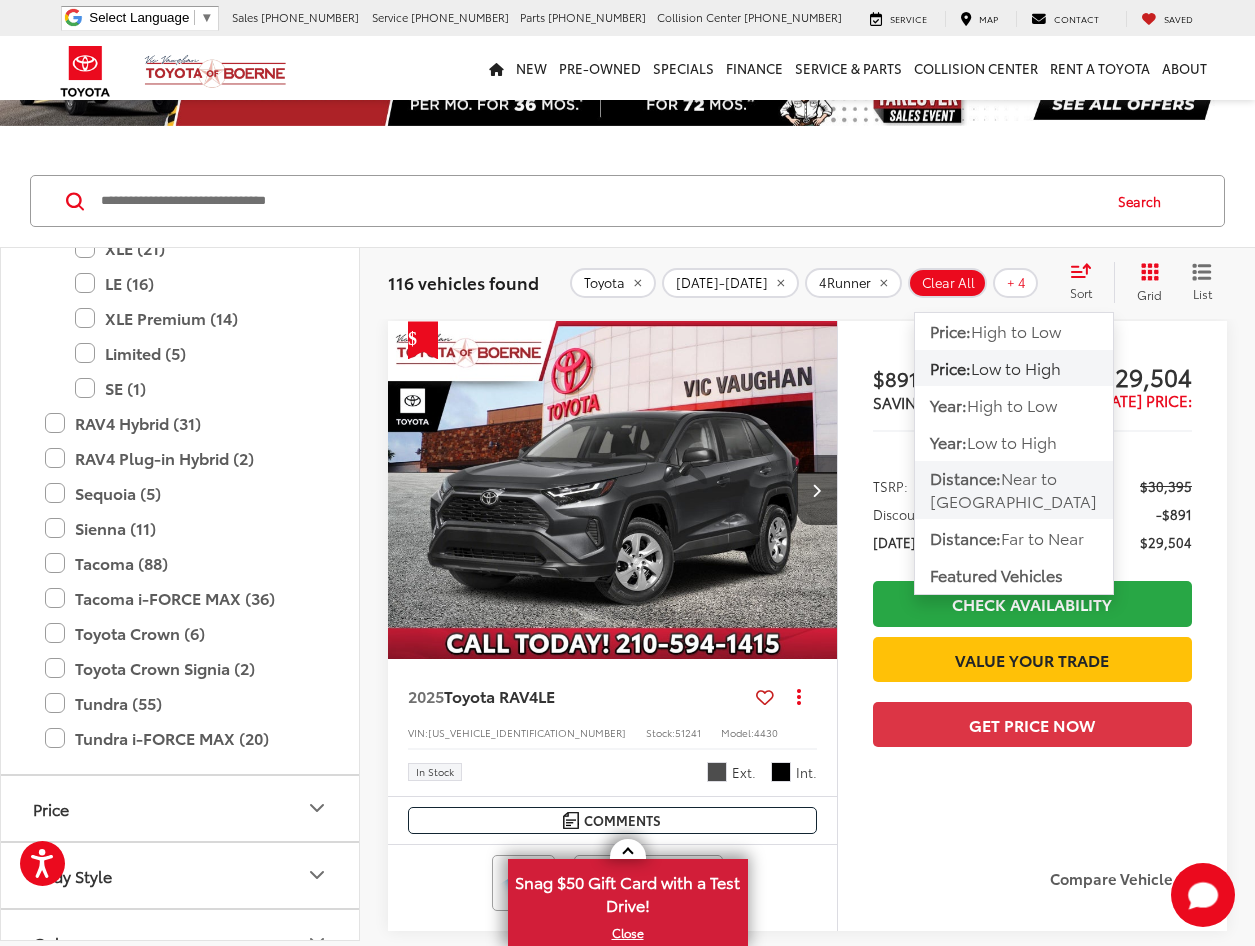 click on "Near to Far" at bounding box center (1013, 489) 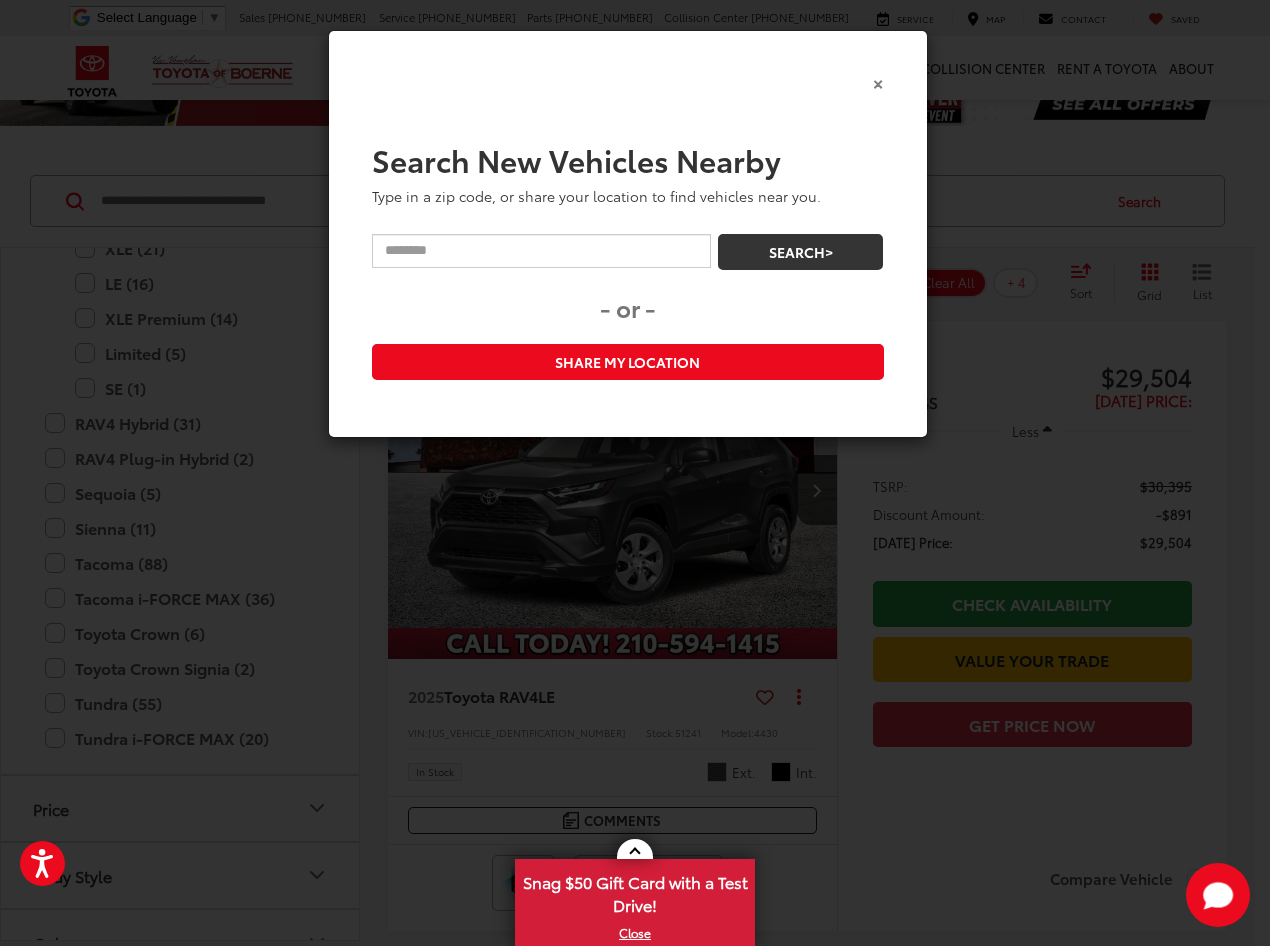 click on "×" at bounding box center [878, 82] 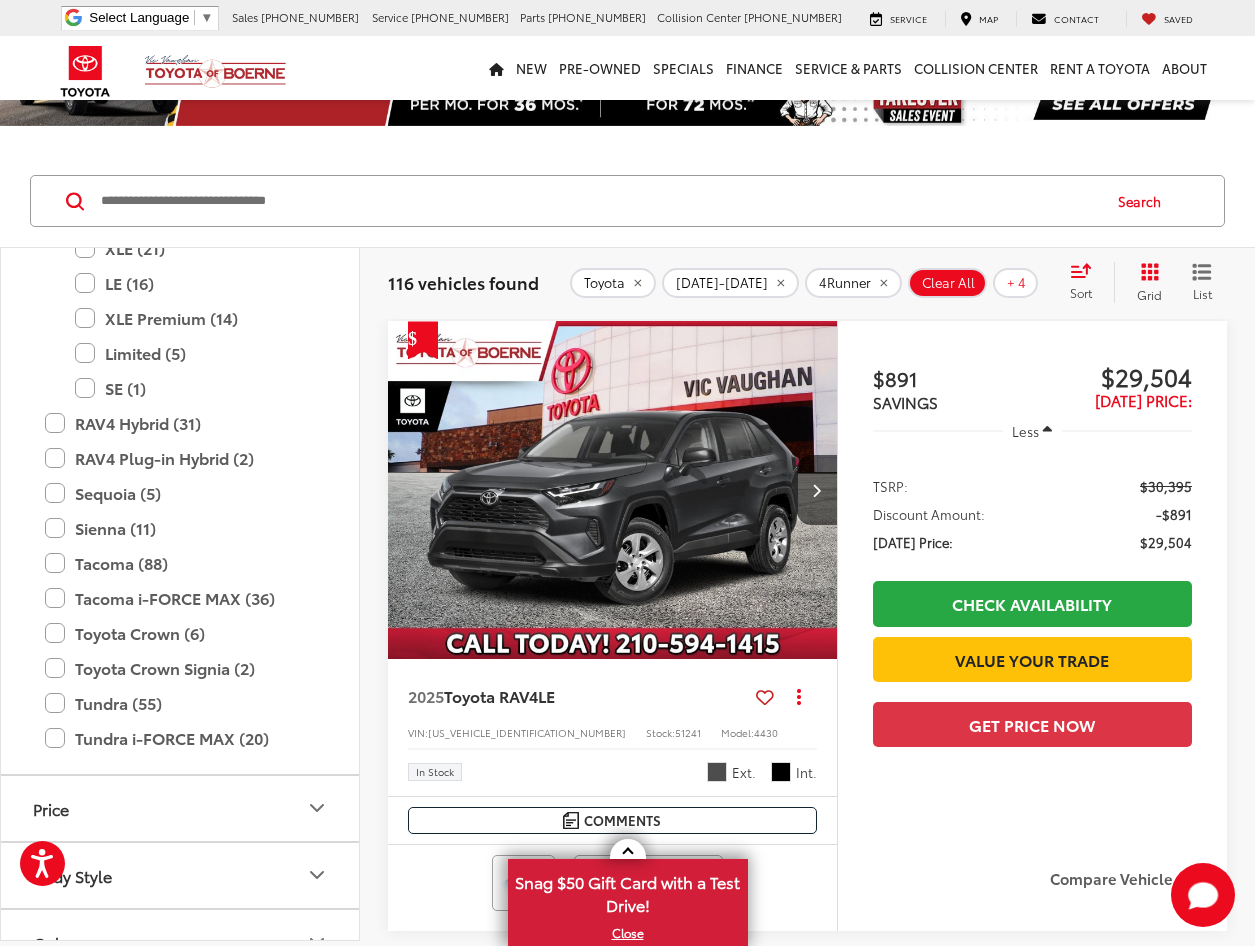 click on "Sort" at bounding box center [1087, 282] 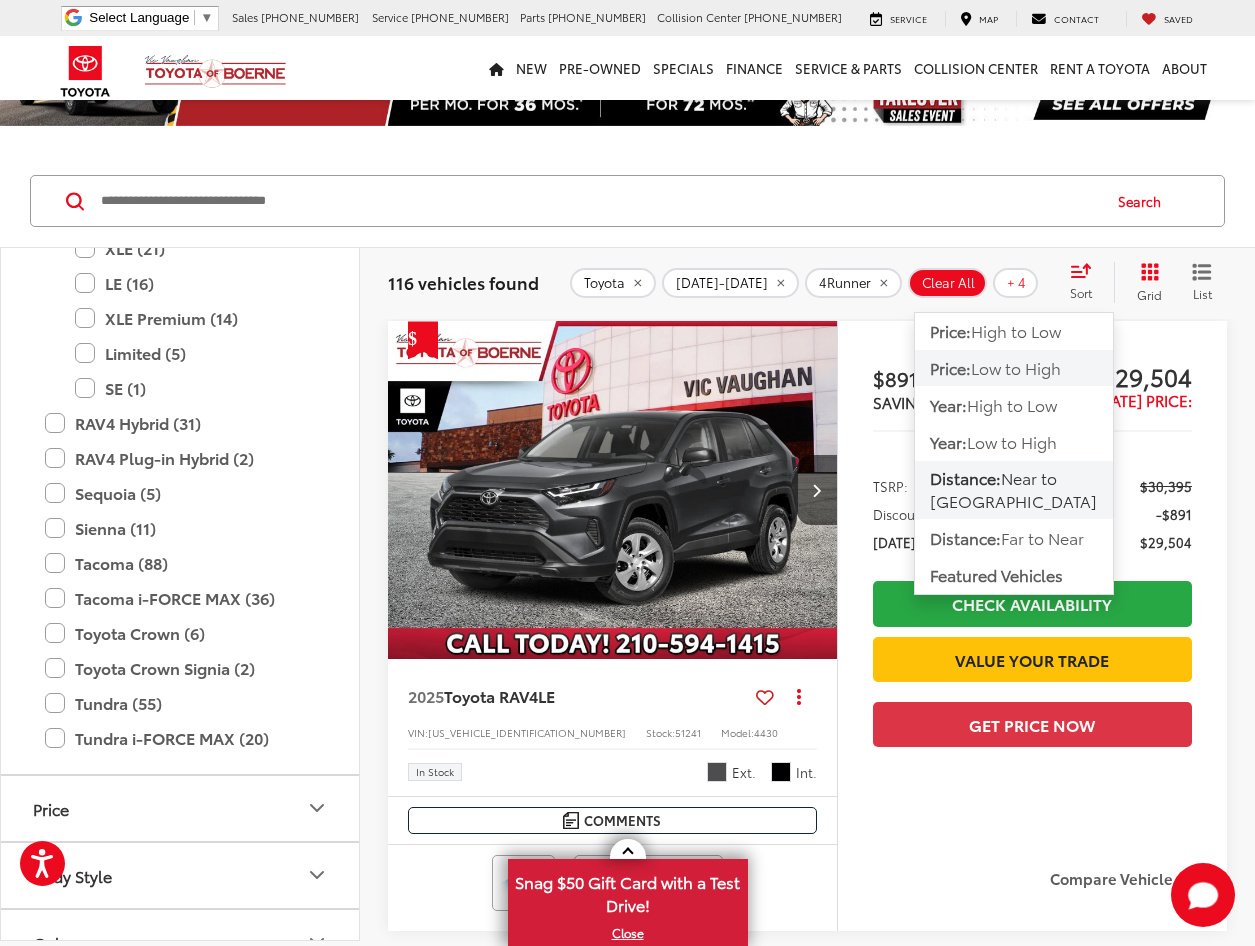click on "Low to High" at bounding box center [1016, 367] 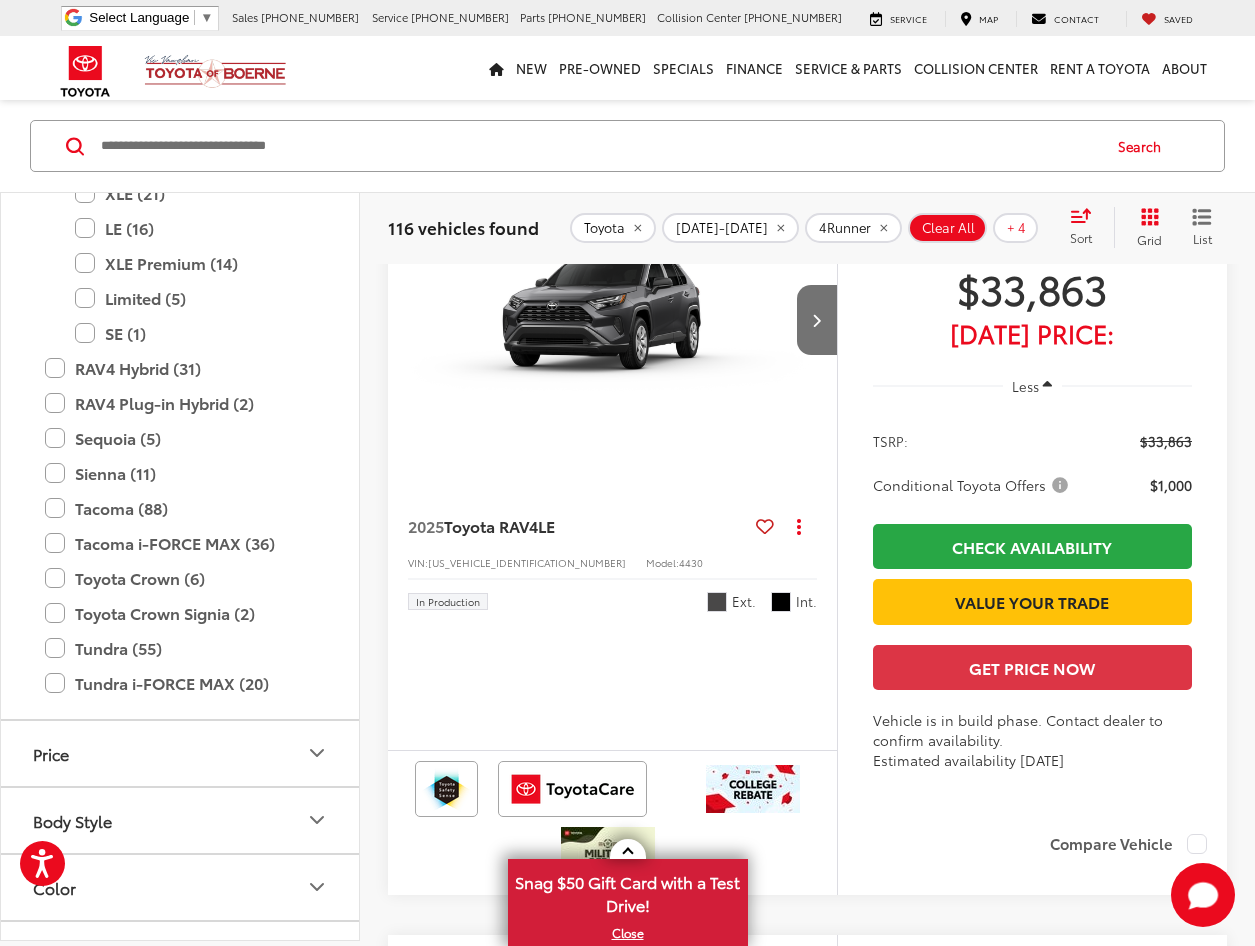 scroll, scrollTop: 5300, scrollLeft: 0, axis: vertical 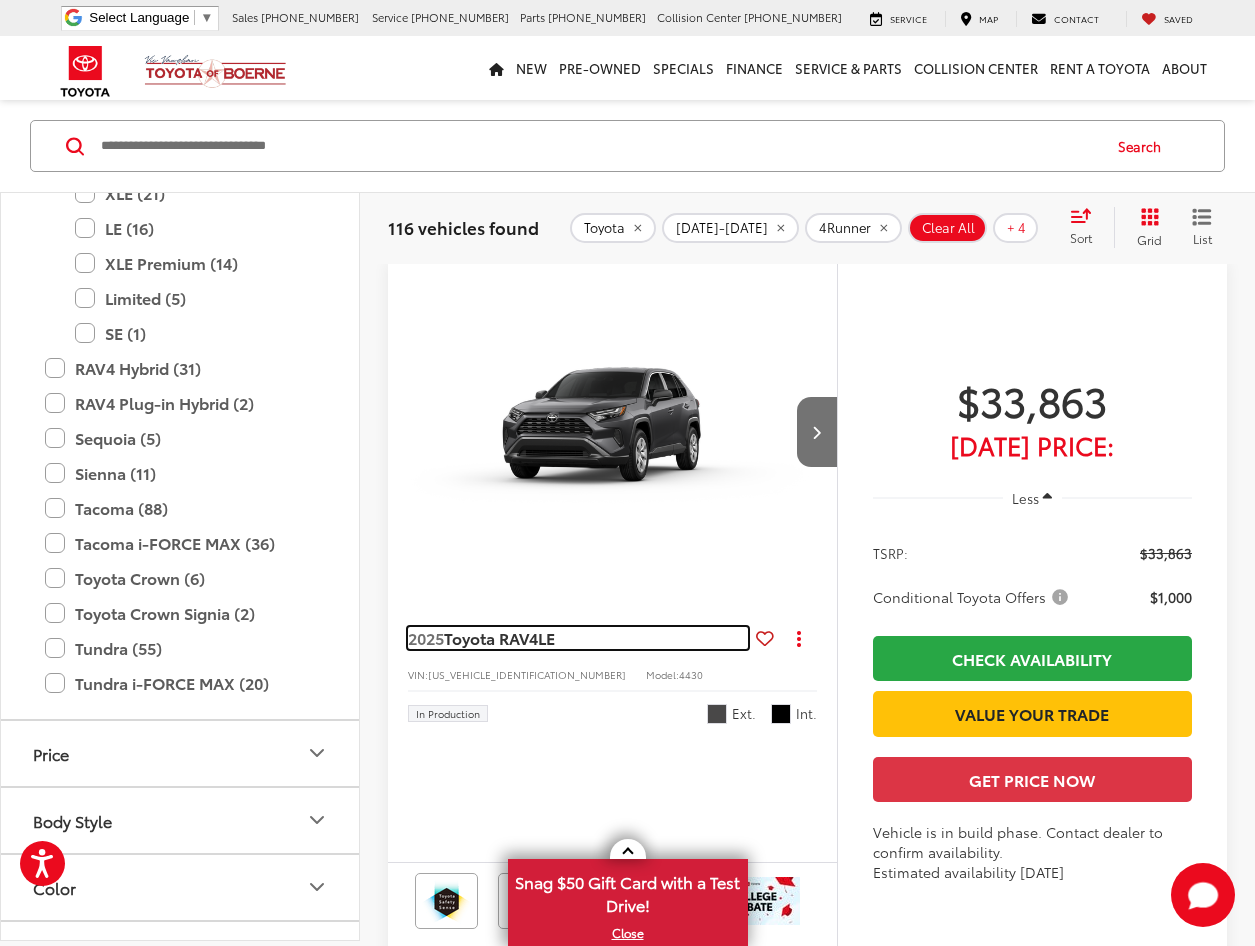 click on "Toyota RAV4" at bounding box center [491, 637] 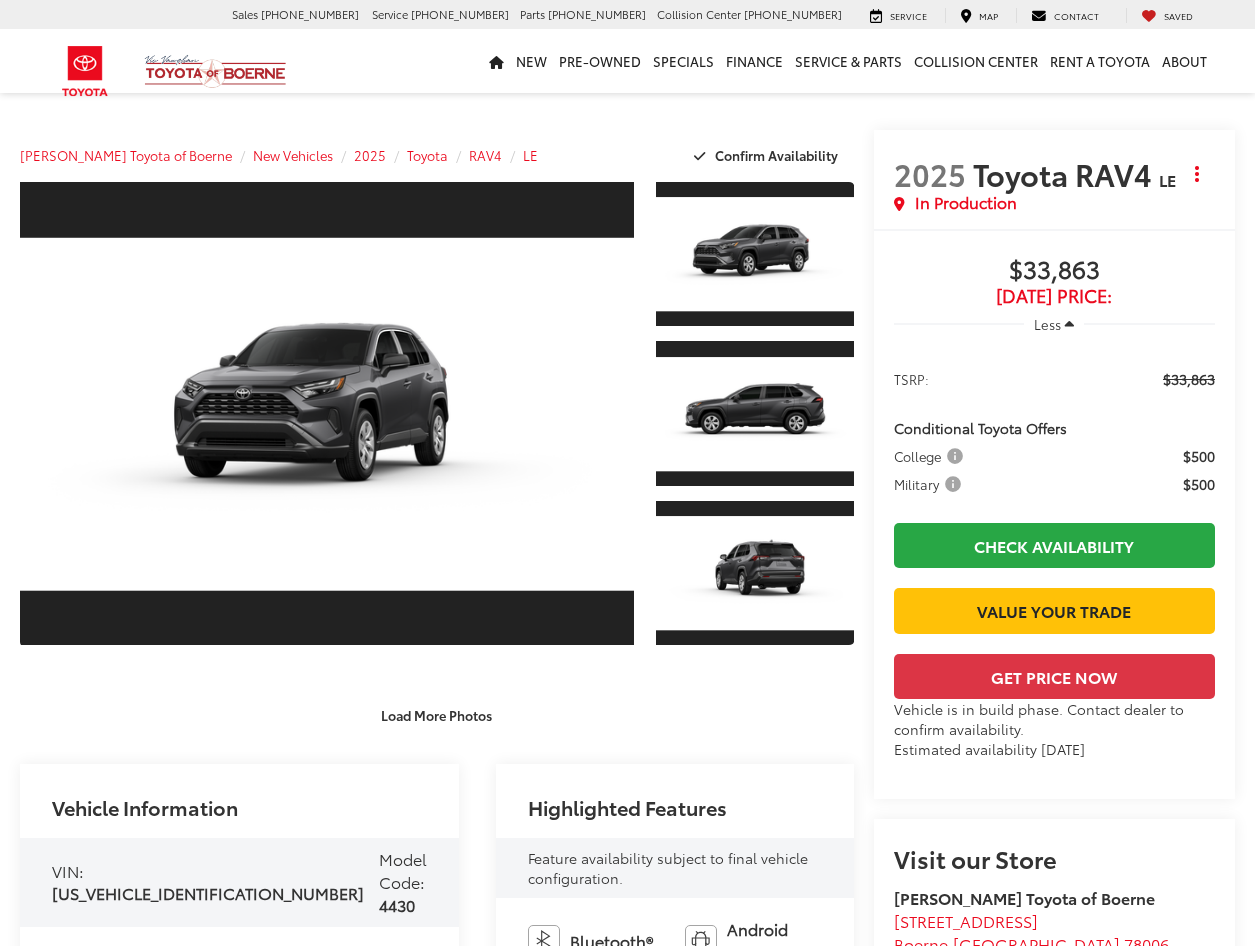 scroll, scrollTop: 0, scrollLeft: 0, axis: both 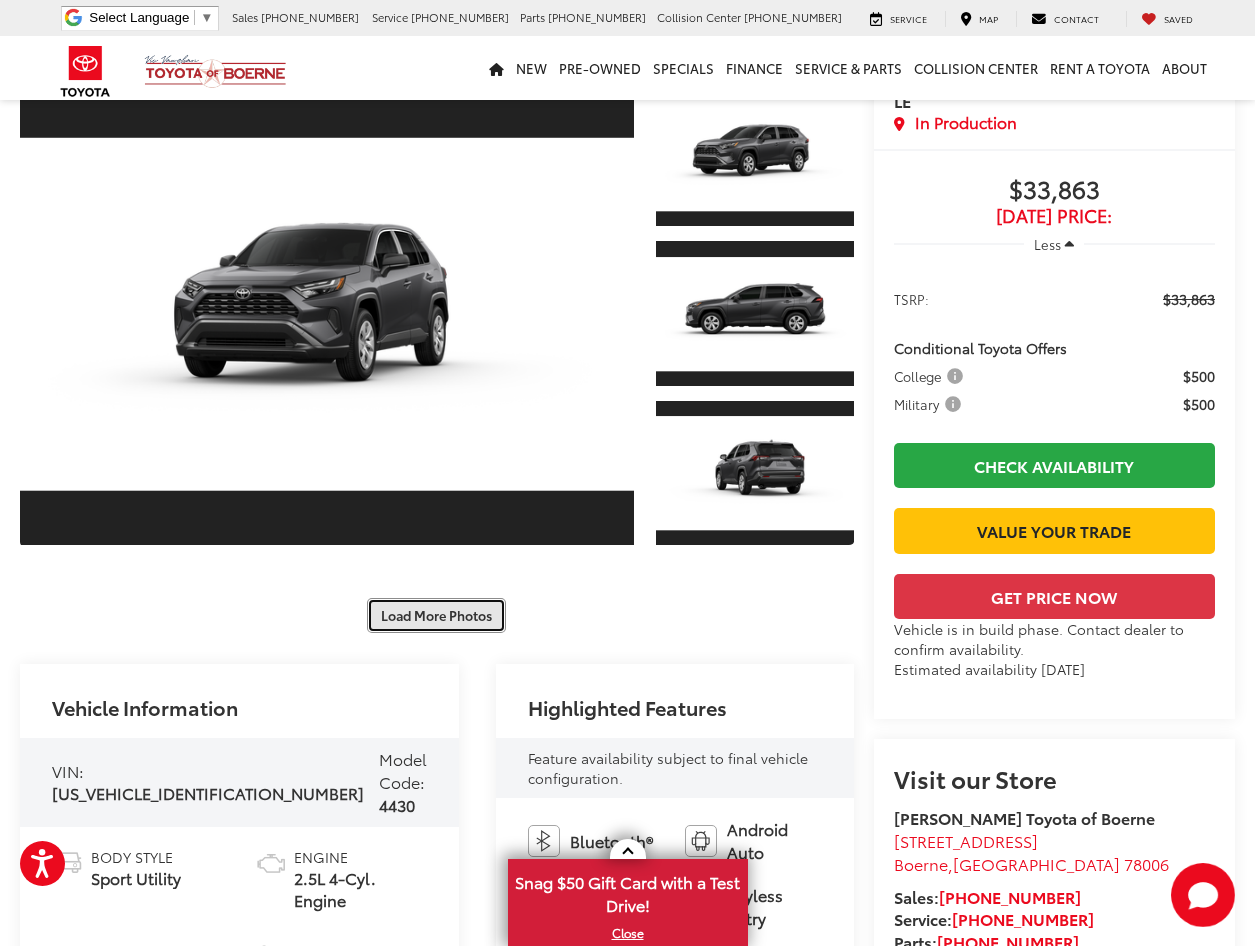 click on "Load More Photos" at bounding box center (436, 615) 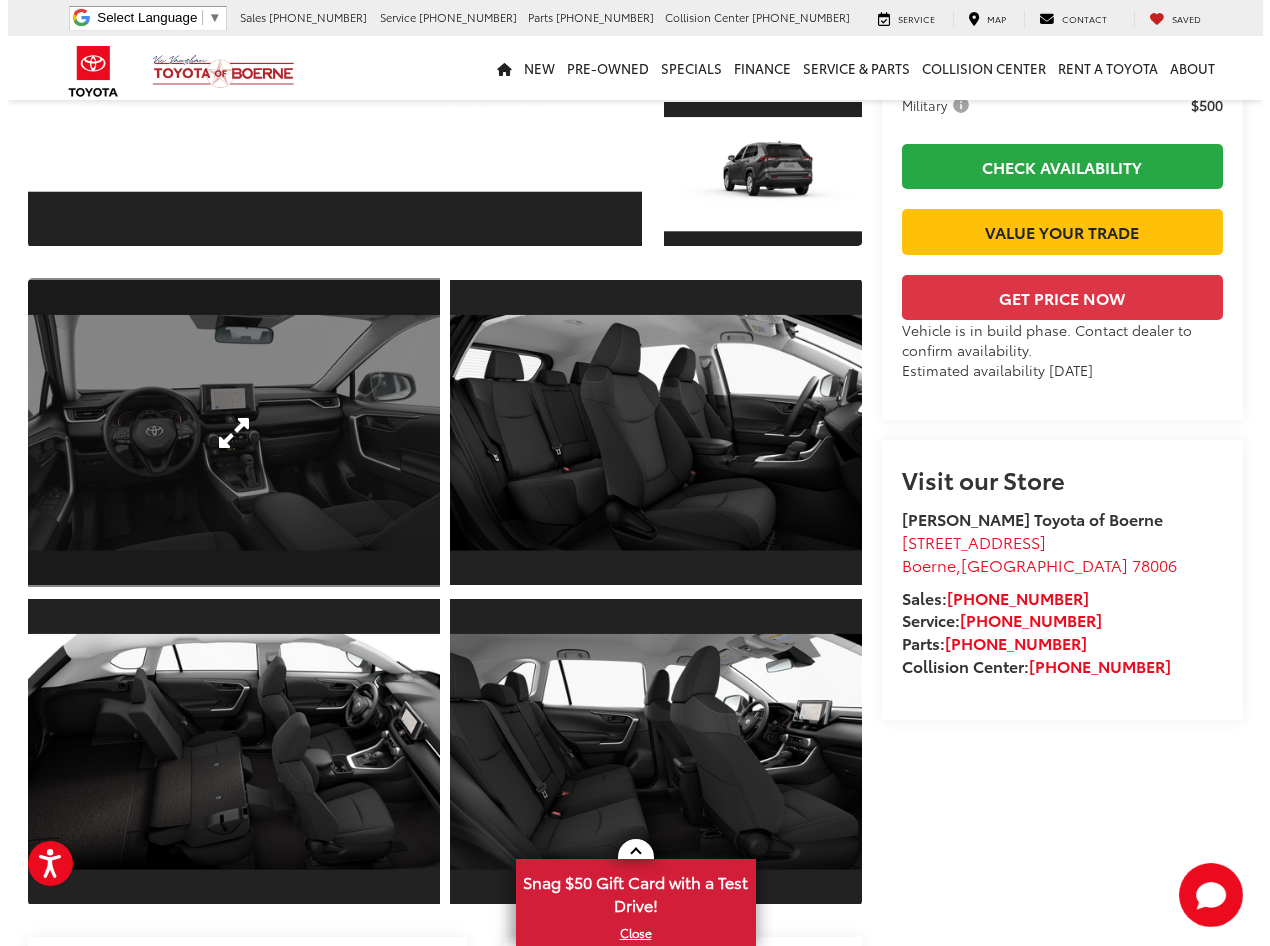 scroll, scrollTop: 400, scrollLeft: 0, axis: vertical 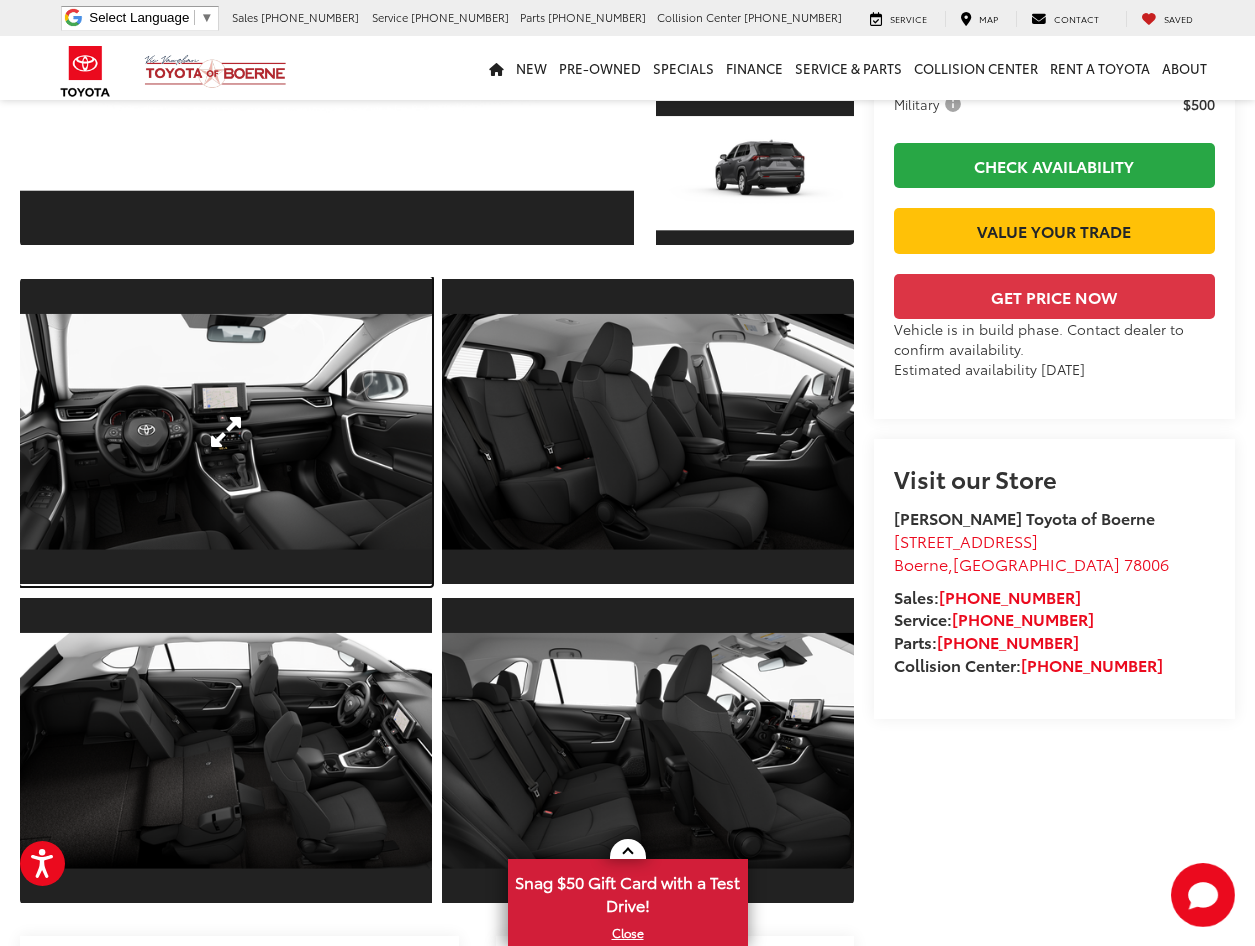 click at bounding box center (226, 431) 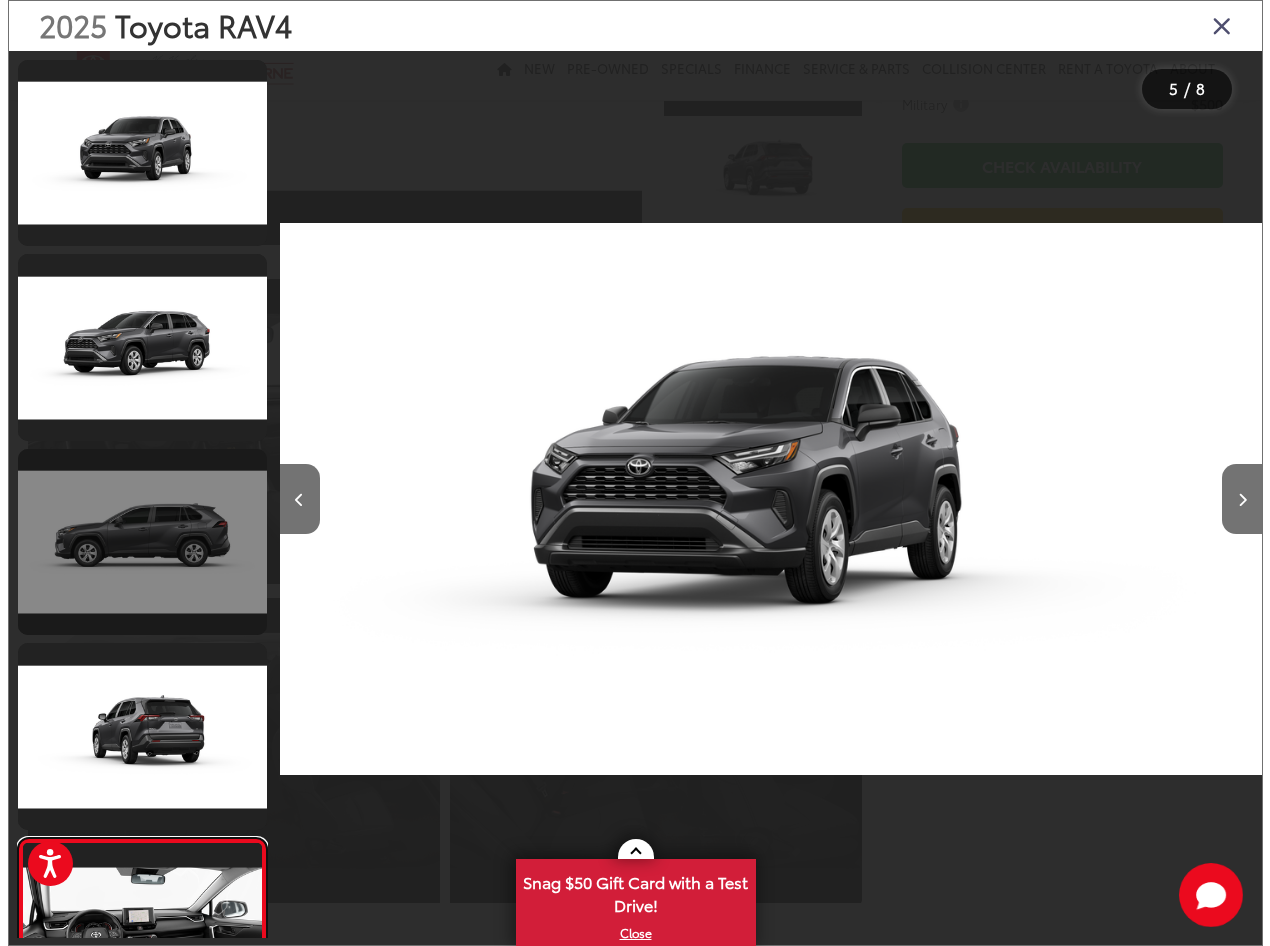scroll, scrollTop: 298, scrollLeft: 0, axis: vertical 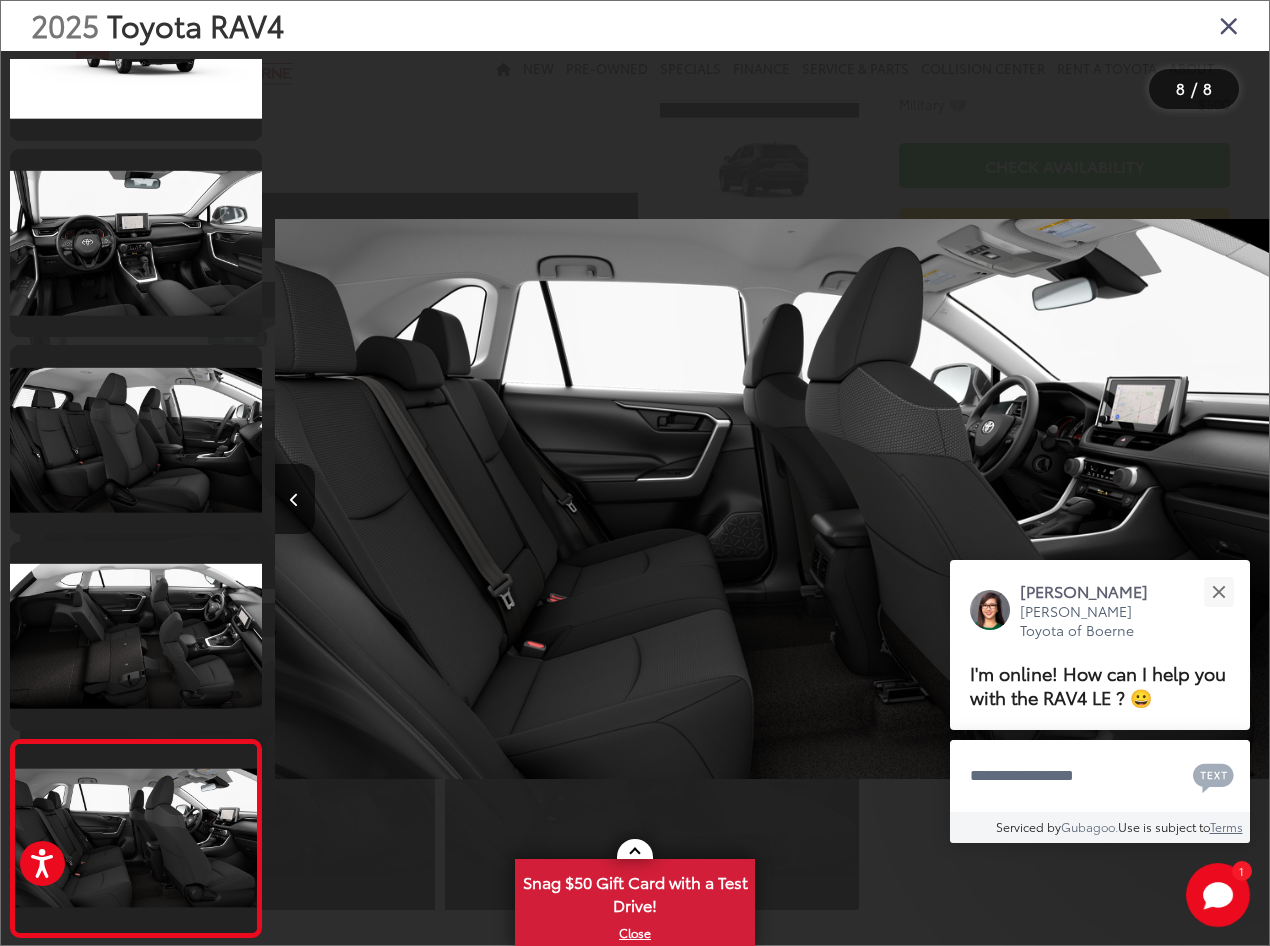 click at bounding box center (1229, 25) 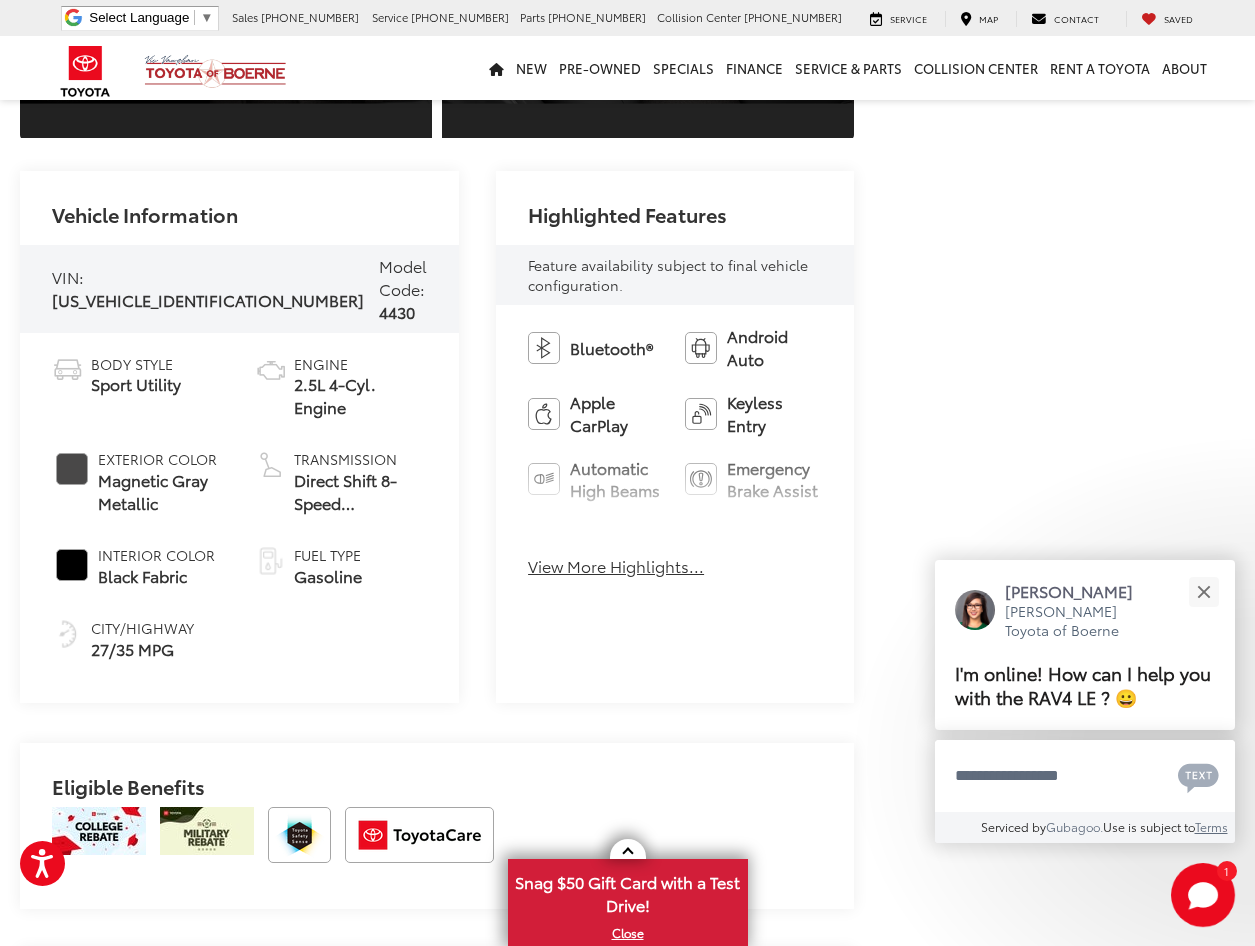 scroll, scrollTop: 1200, scrollLeft: 0, axis: vertical 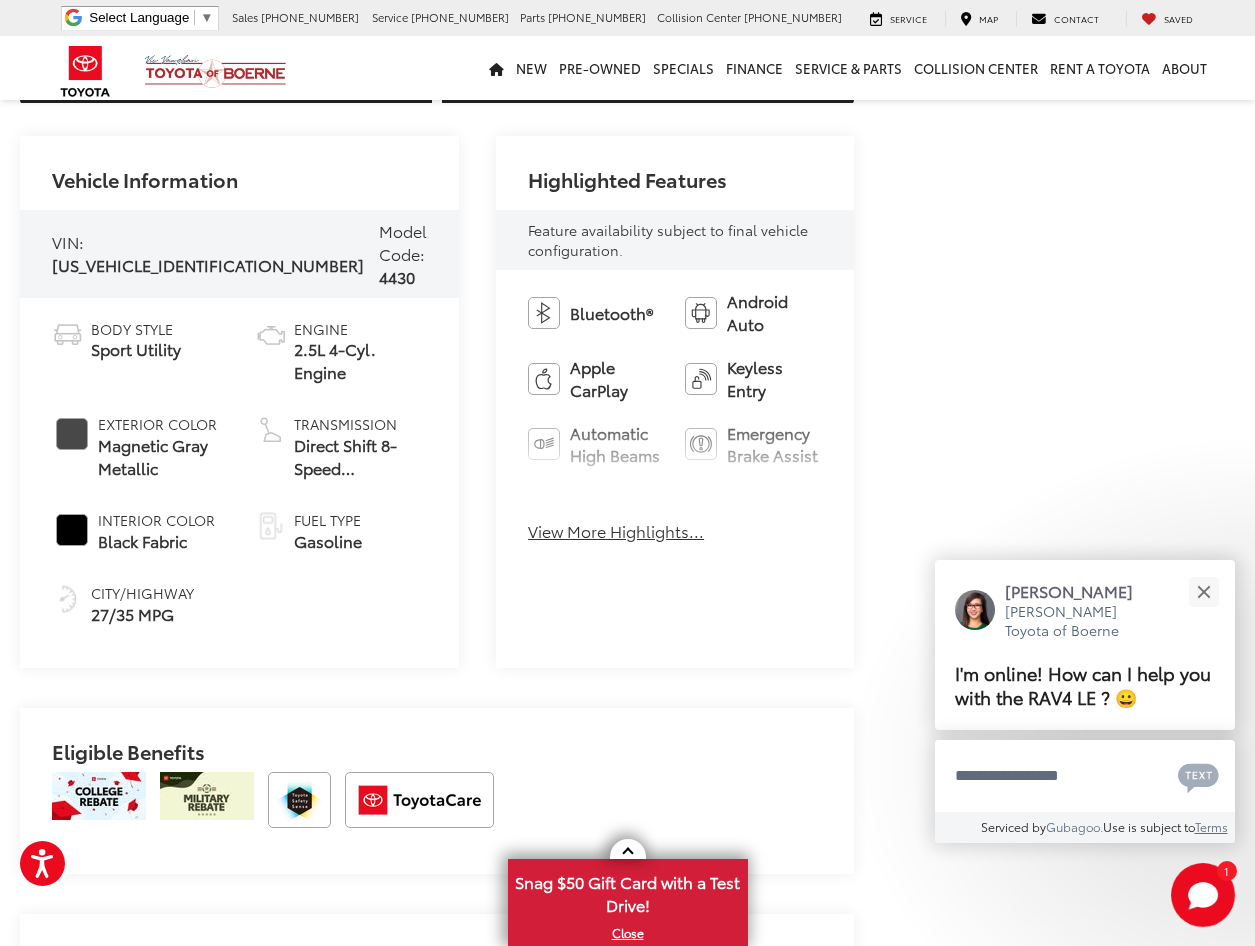 click on "View More Highlights..." at bounding box center [616, 531] 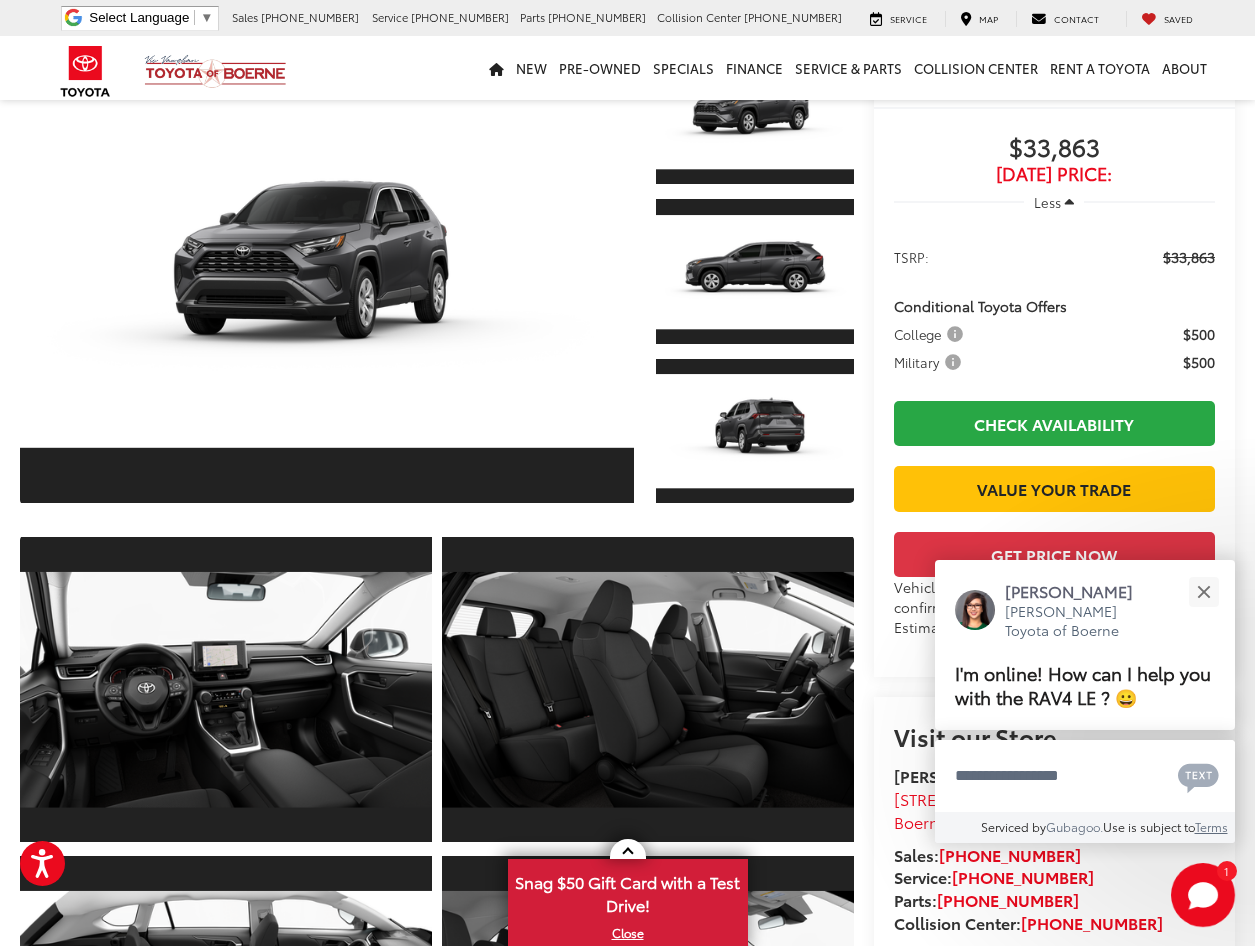 scroll, scrollTop: 0, scrollLeft: 0, axis: both 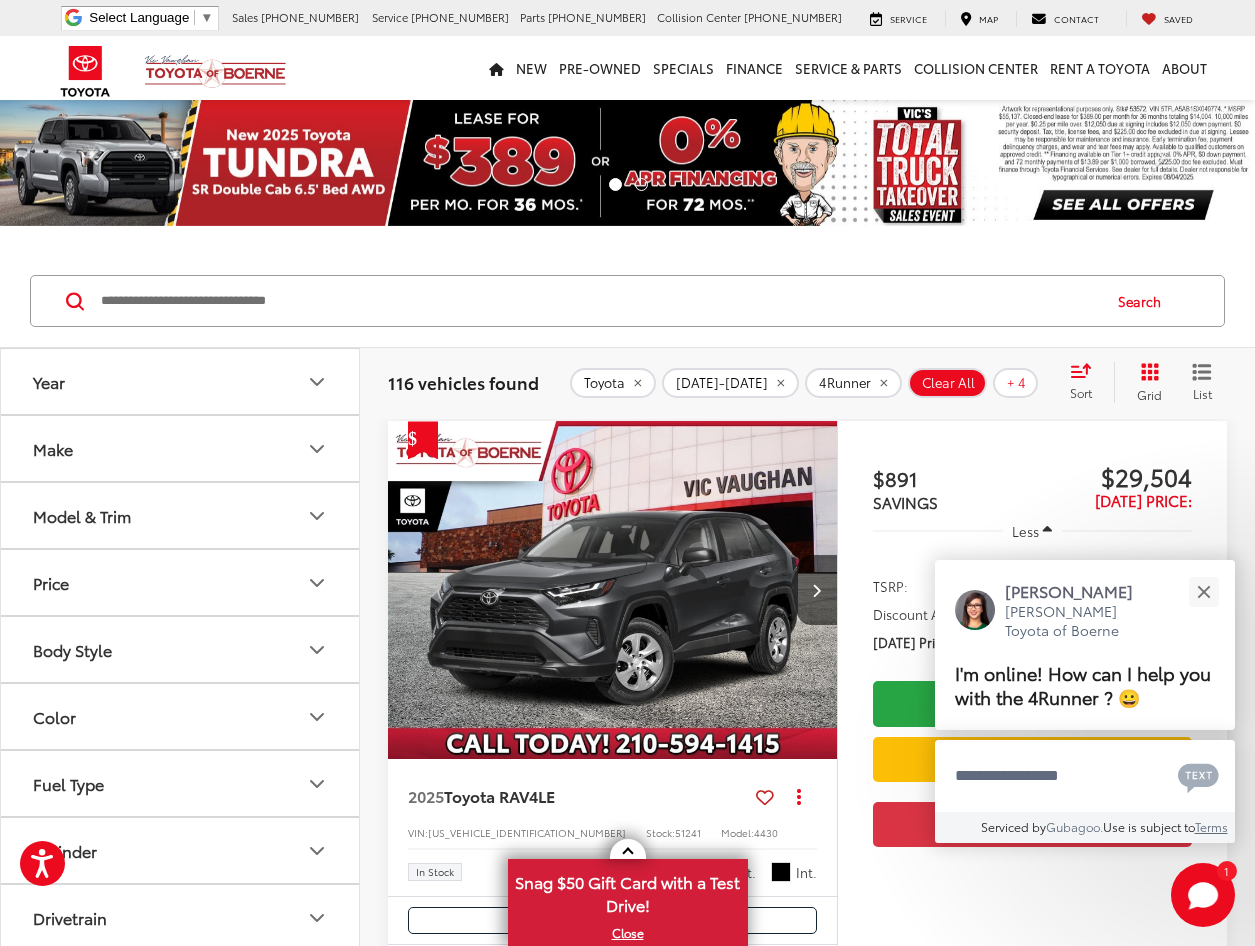 click 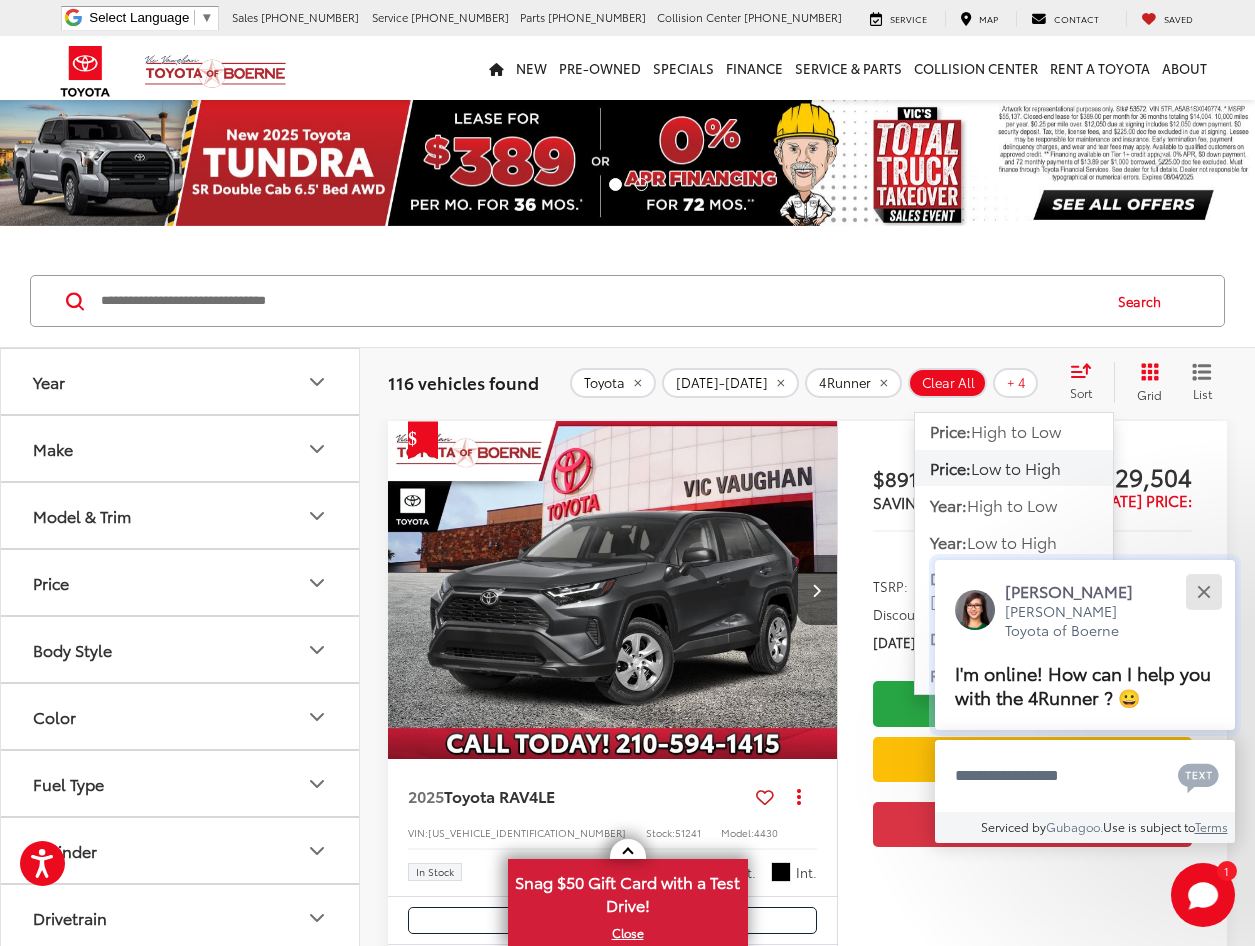click at bounding box center [1203, 591] 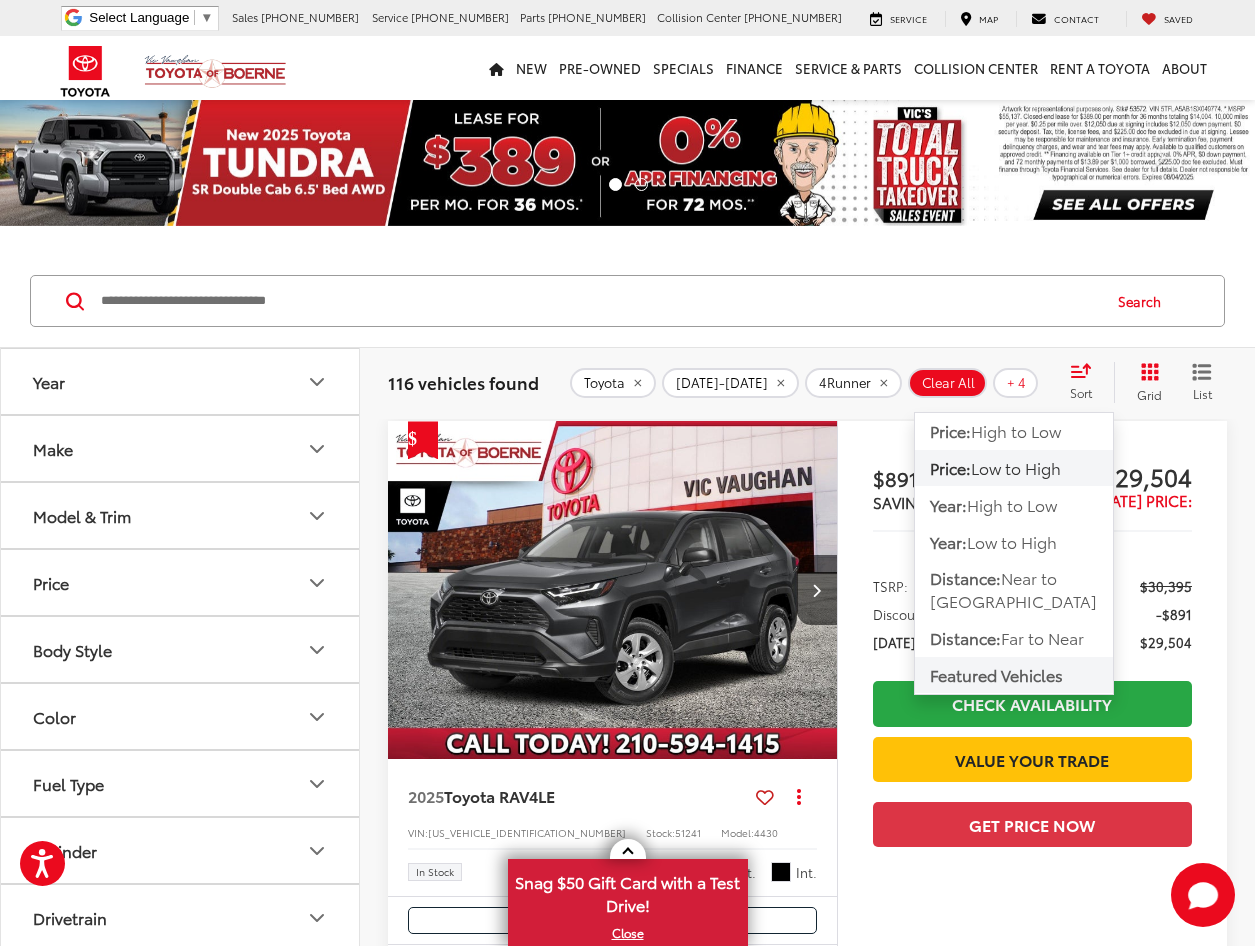 click on "Featured Vehicles" at bounding box center (996, 674) 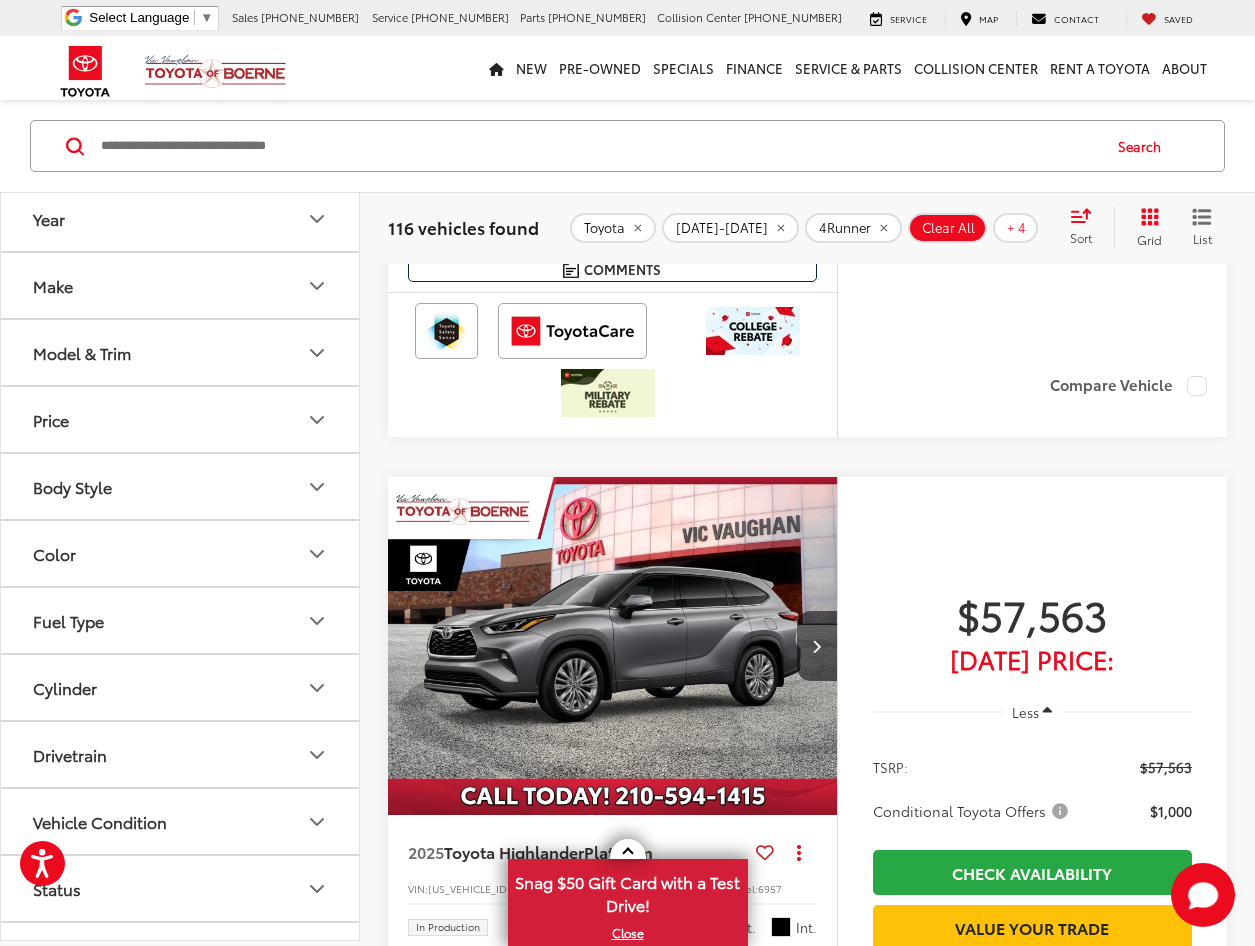 scroll, scrollTop: 6600, scrollLeft: 0, axis: vertical 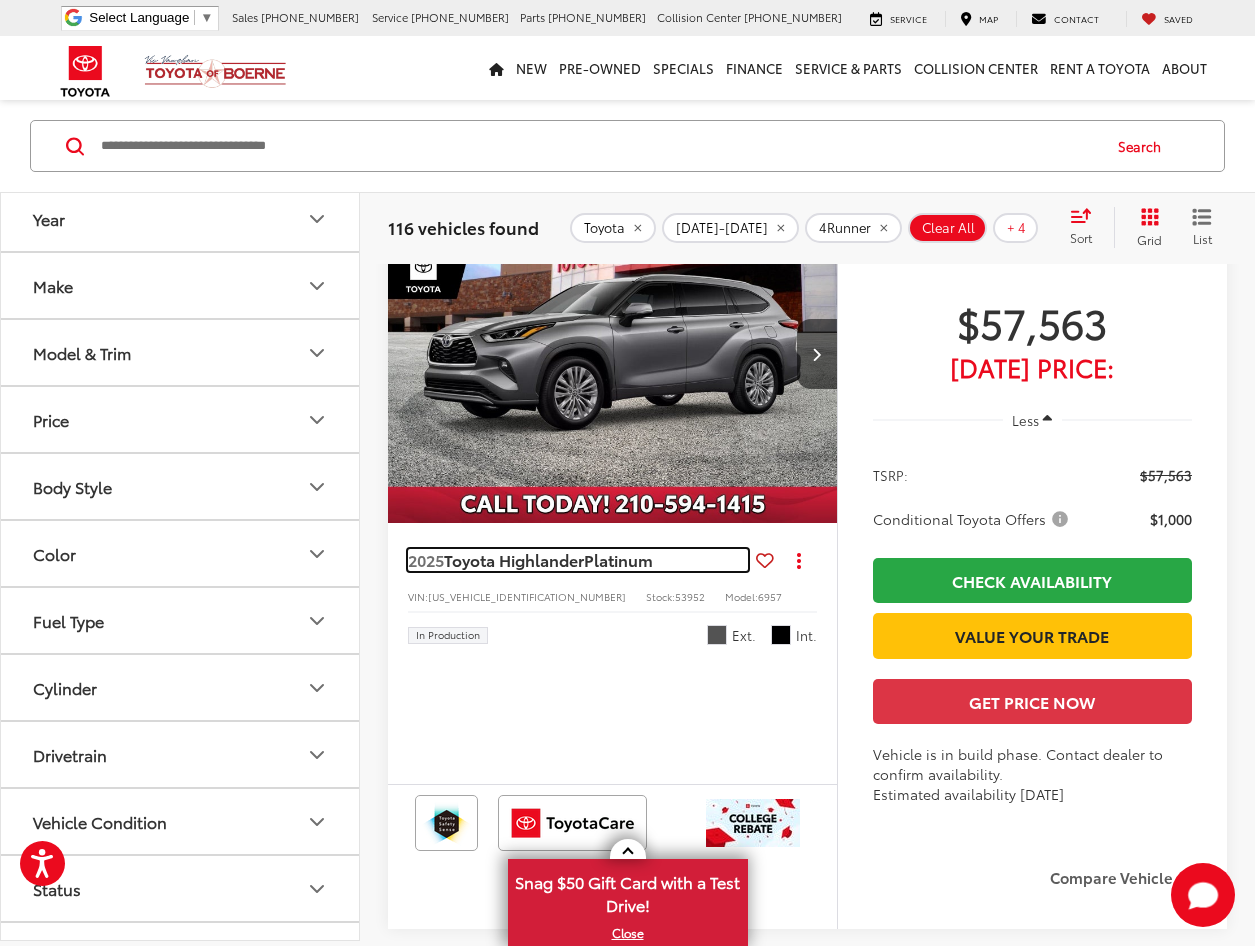 click on "Toyota Highlander" at bounding box center (514, 559) 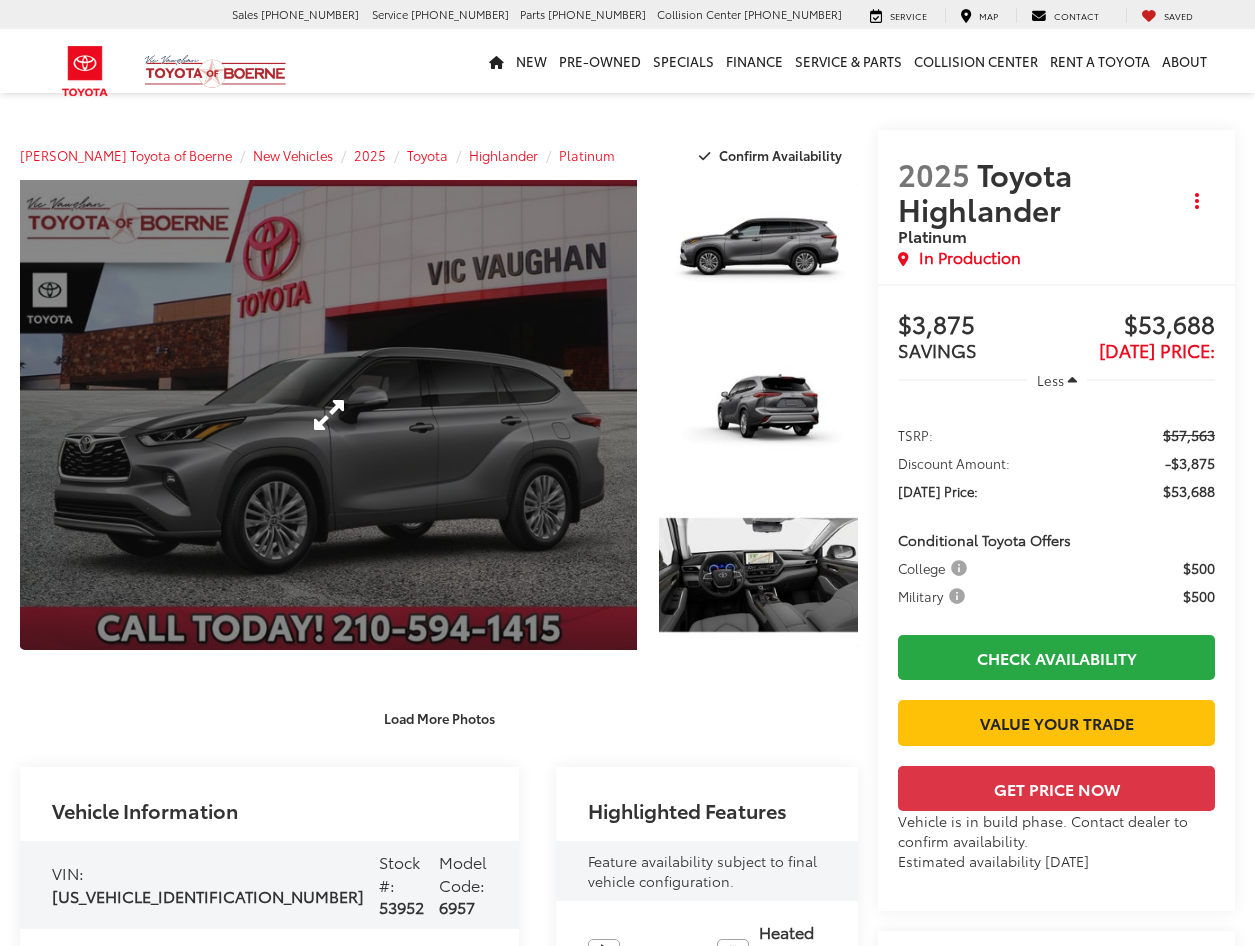 scroll, scrollTop: 0, scrollLeft: 0, axis: both 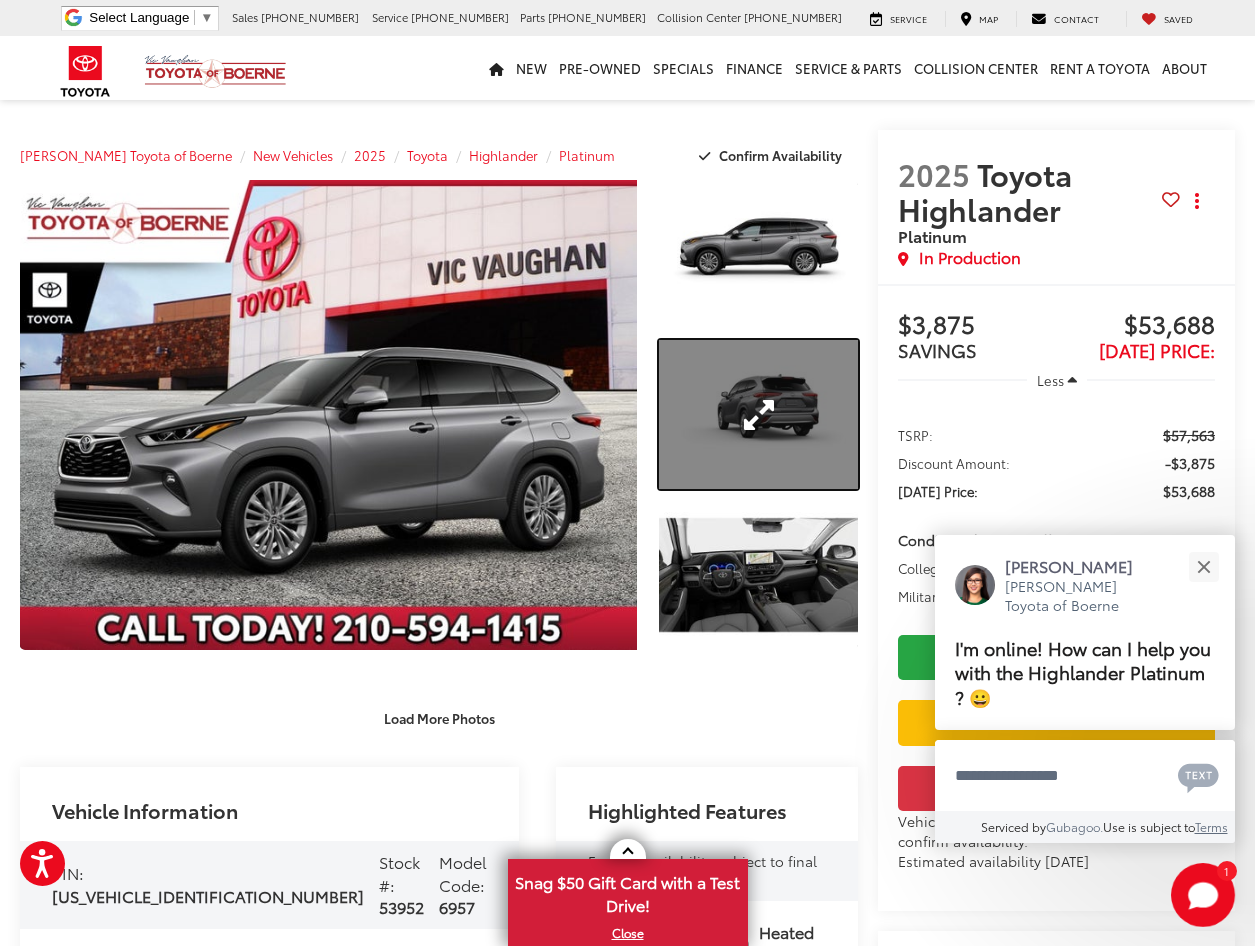 click at bounding box center (758, 414) 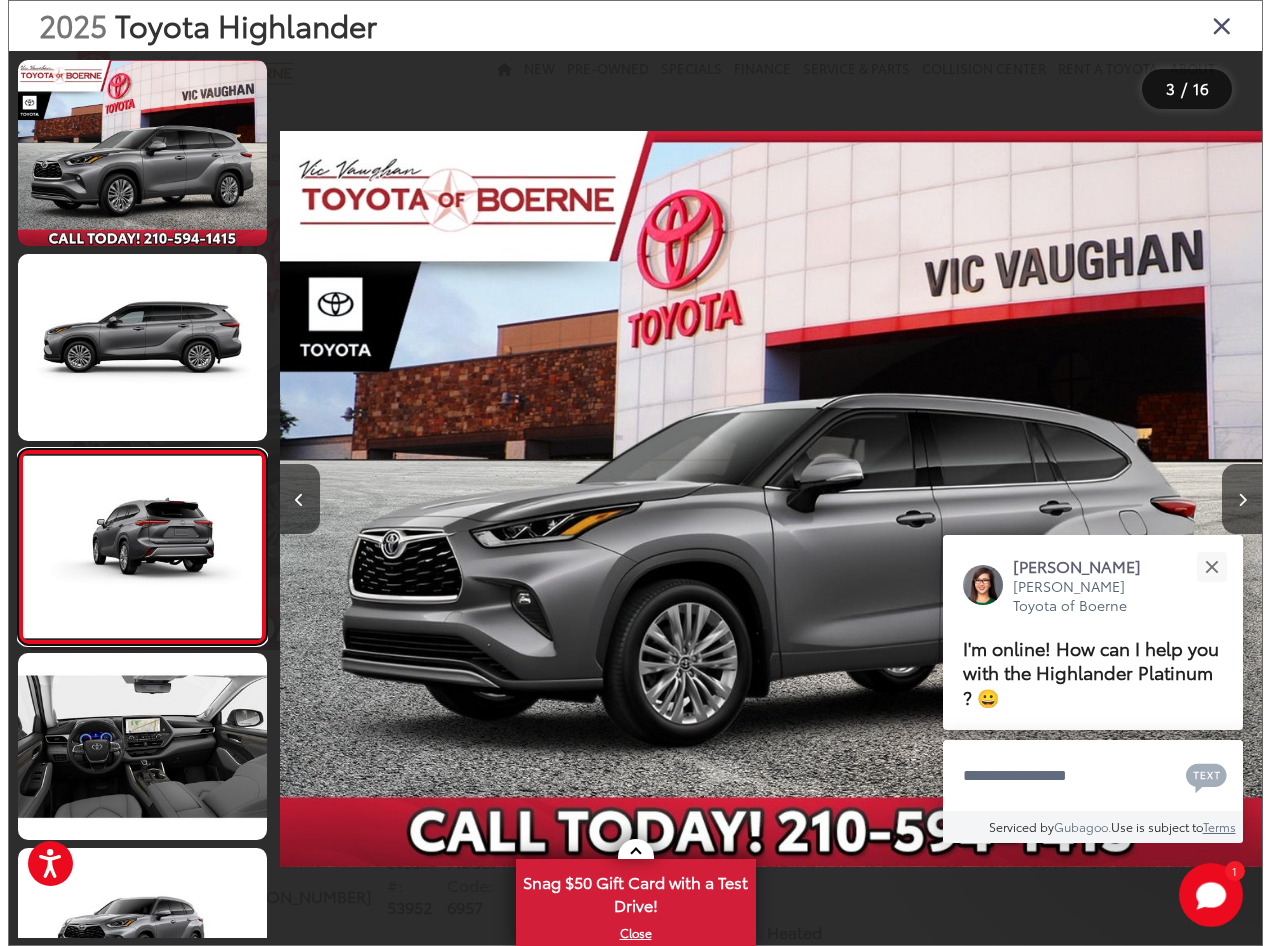 scroll, scrollTop: 0, scrollLeft: 337, axis: horizontal 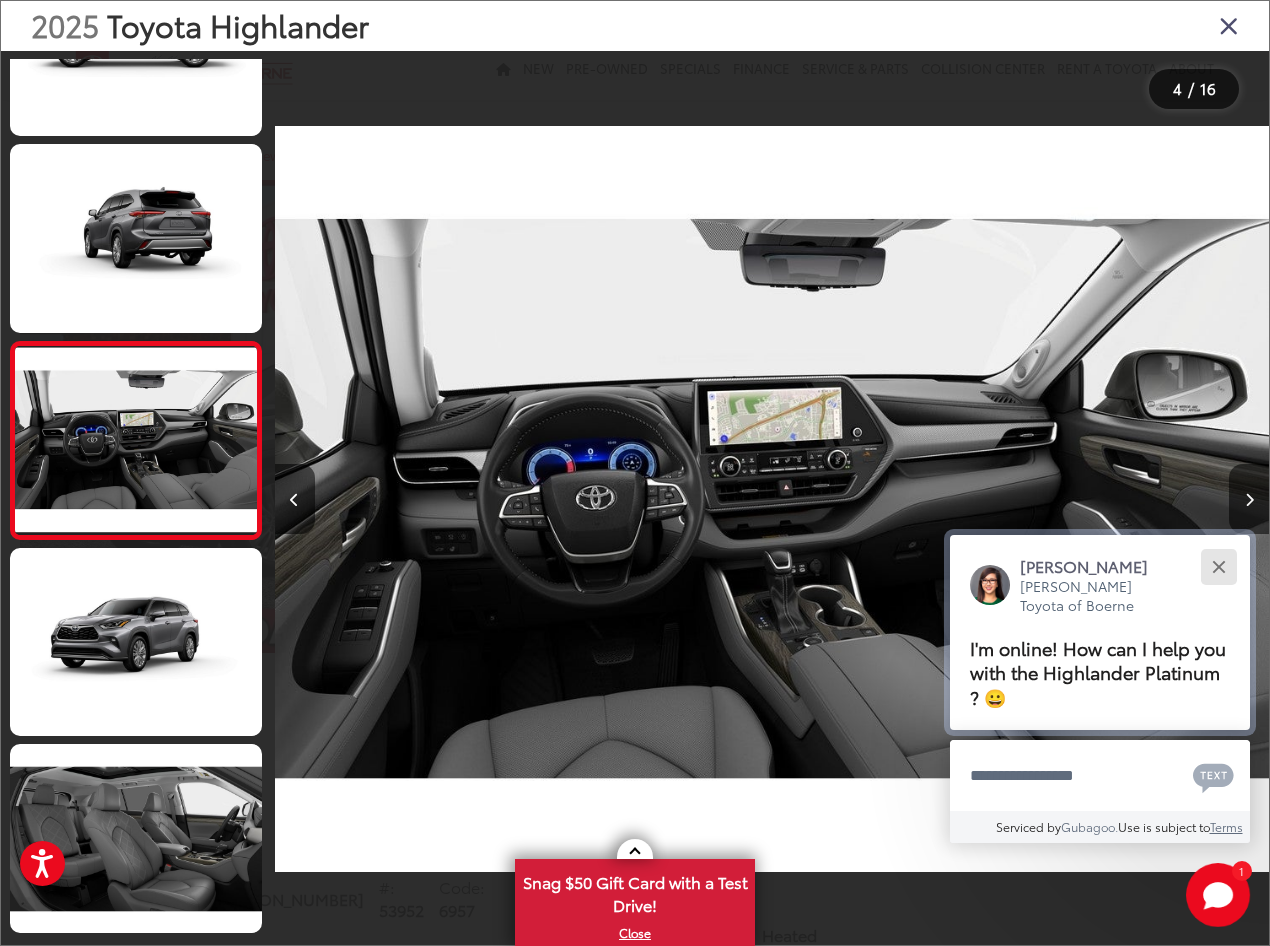 click at bounding box center (1218, 566) 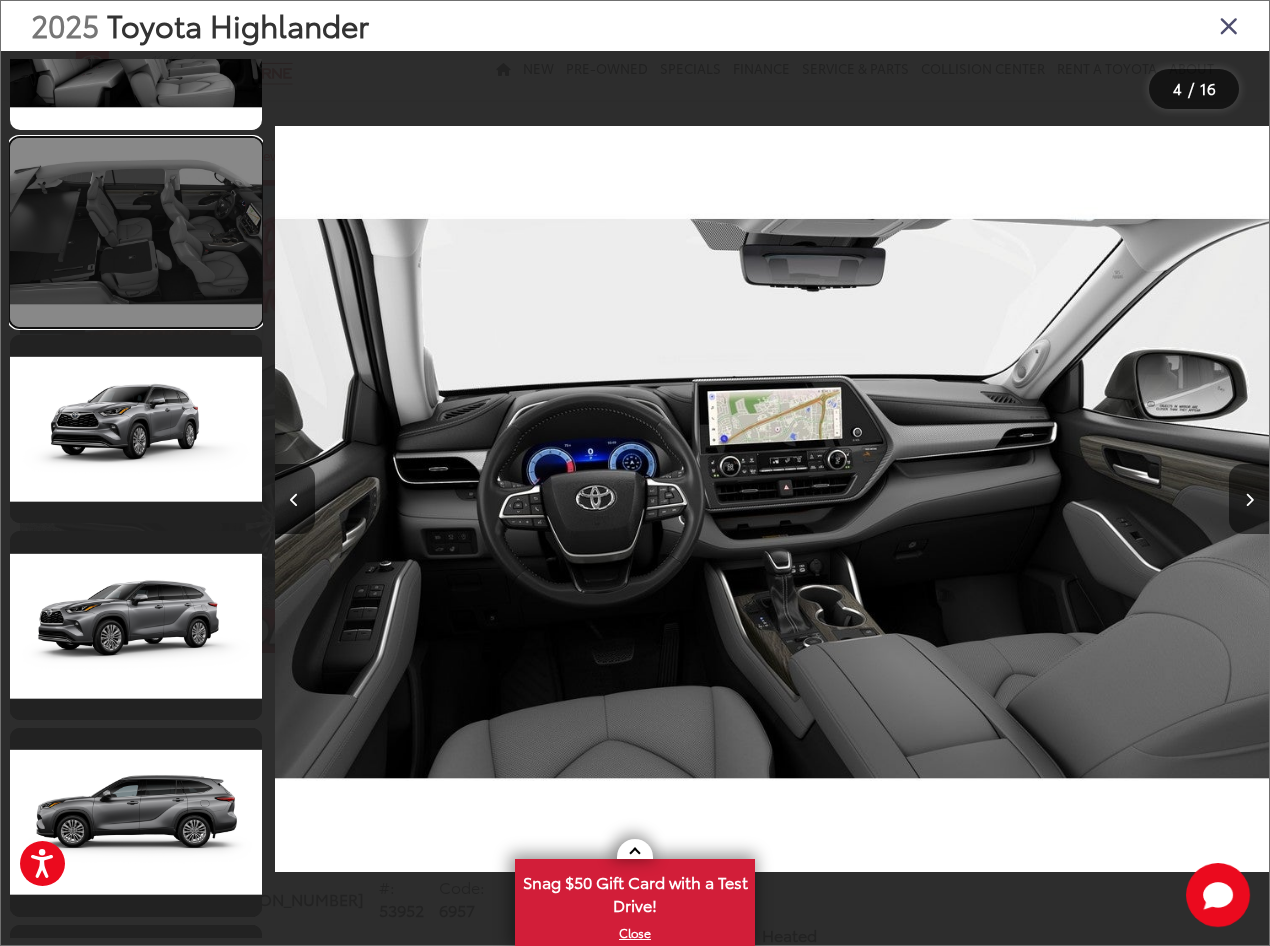 click at bounding box center (136, 232) 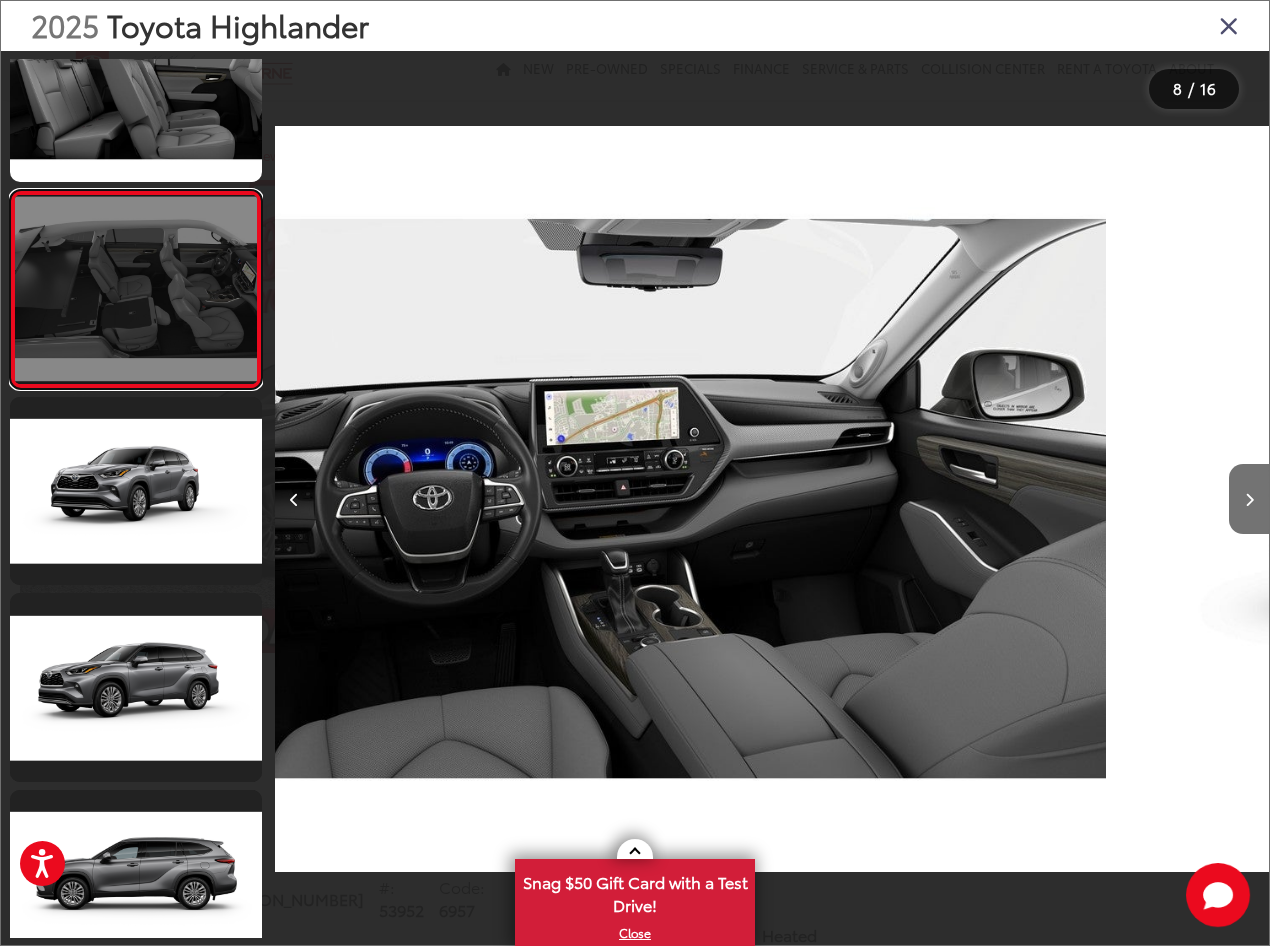 scroll, scrollTop: 1118, scrollLeft: 0, axis: vertical 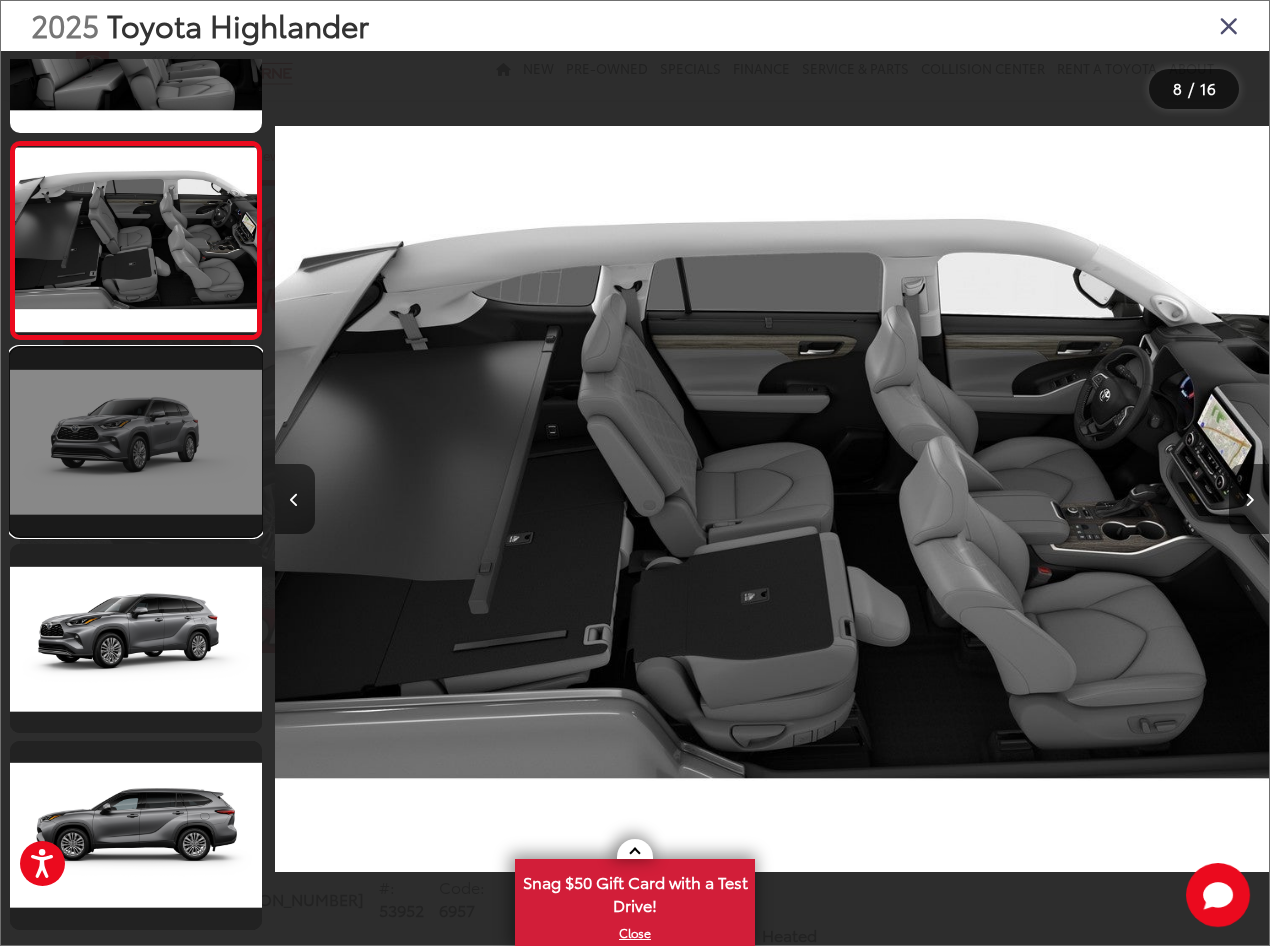 click at bounding box center [136, 442] 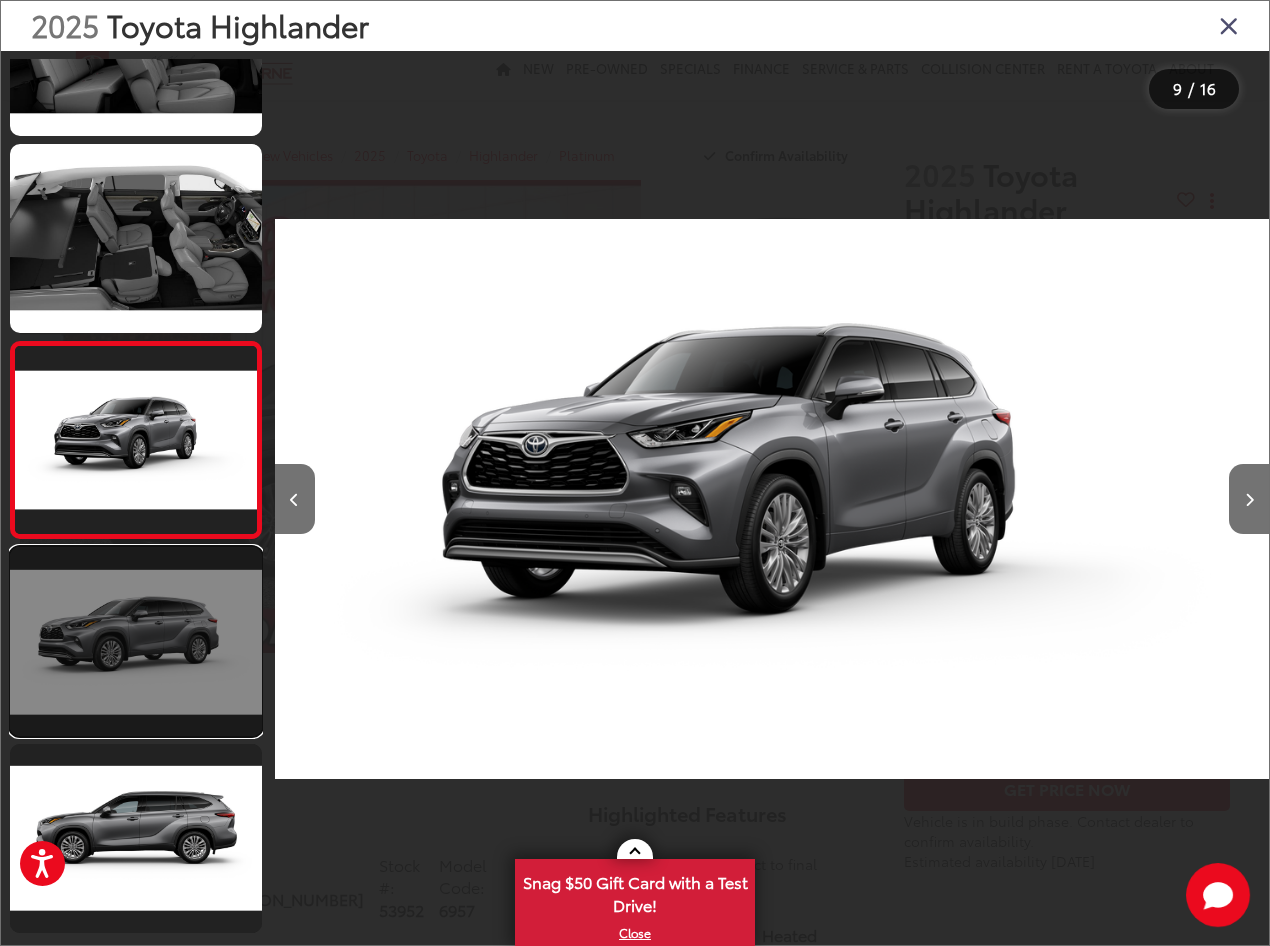 click at bounding box center [136, 641] 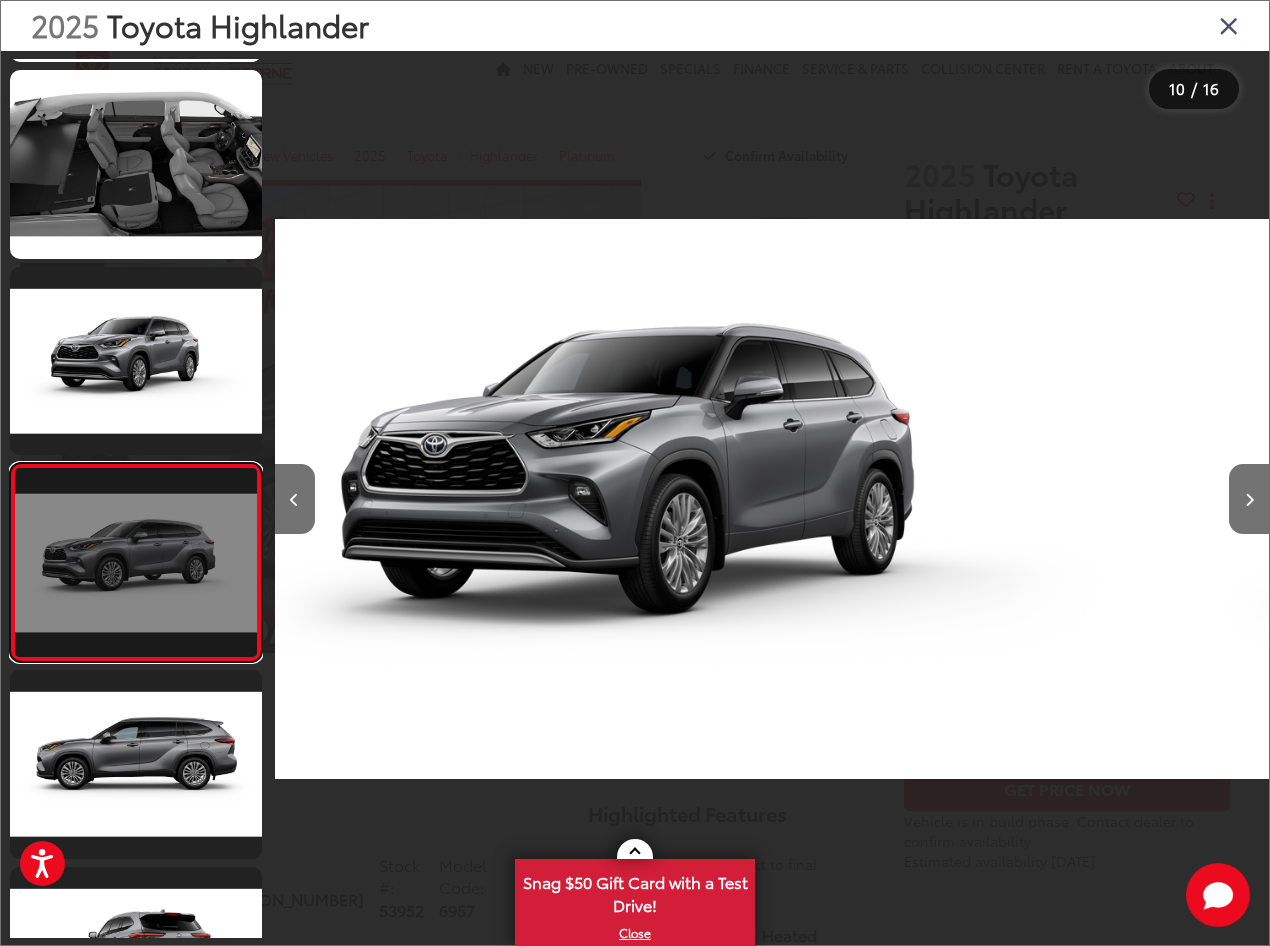 scroll, scrollTop: 1487, scrollLeft: 0, axis: vertical 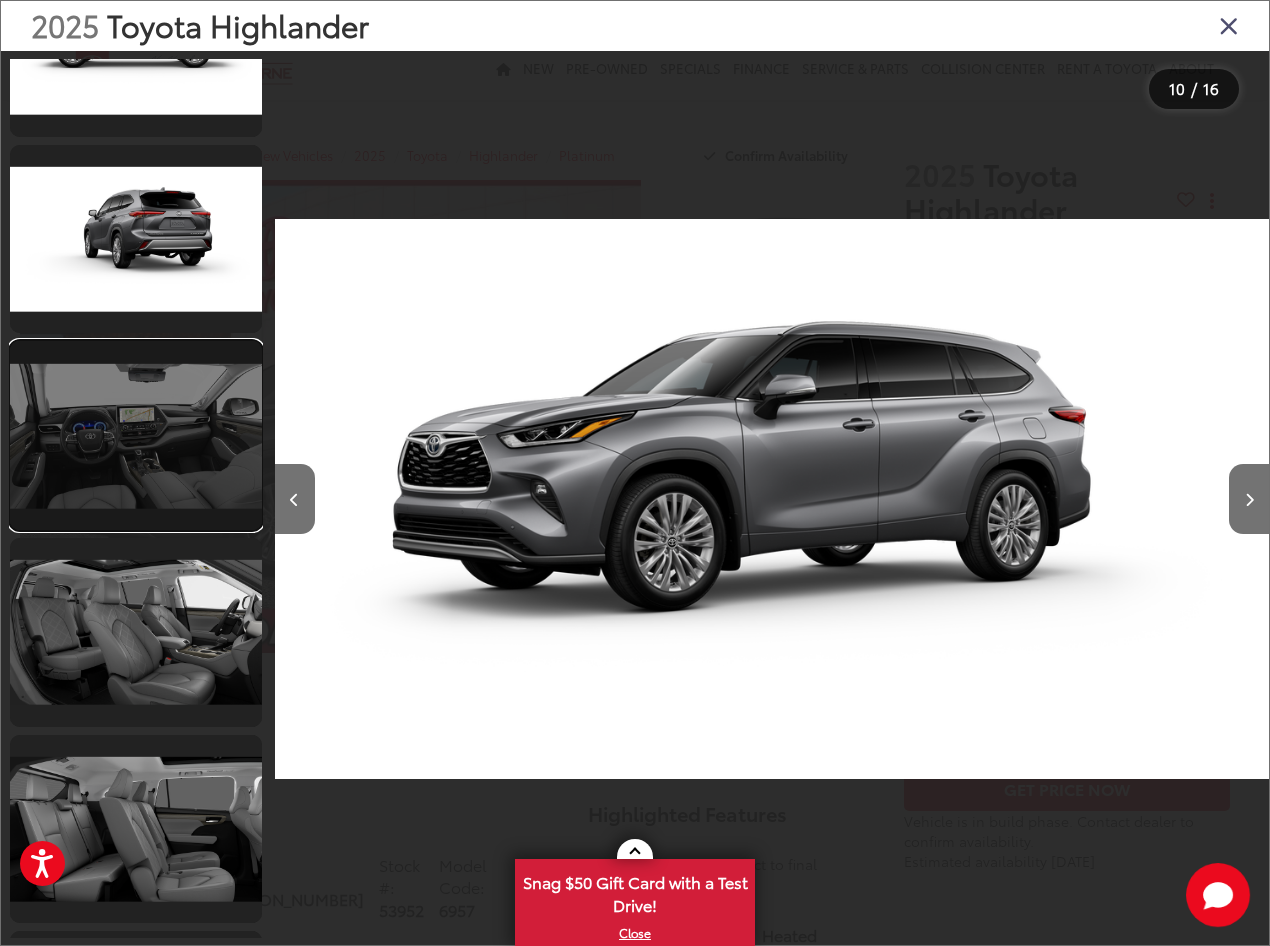 click at bounding box center (136, 435) 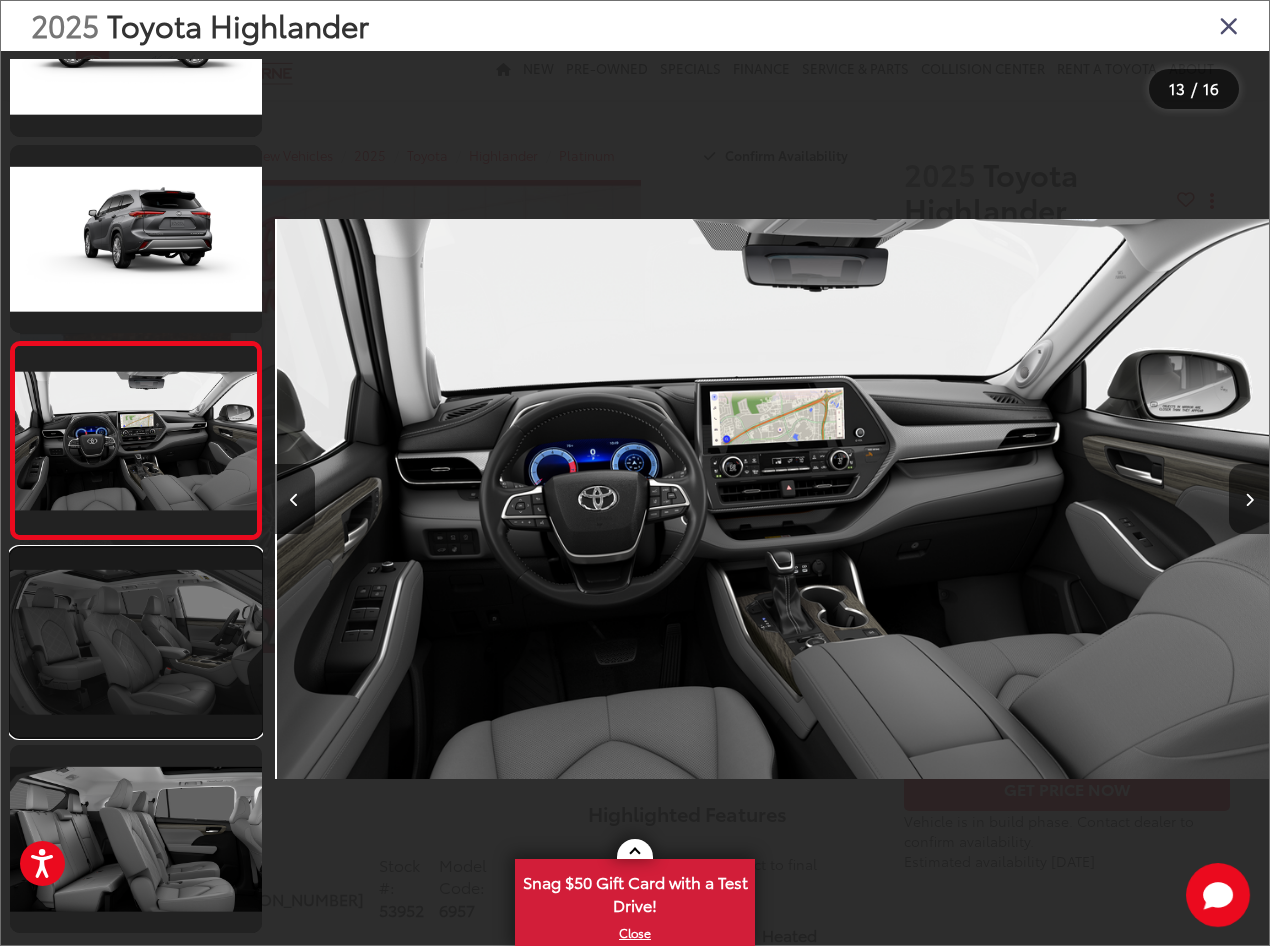click at bounding box center (136, 642) 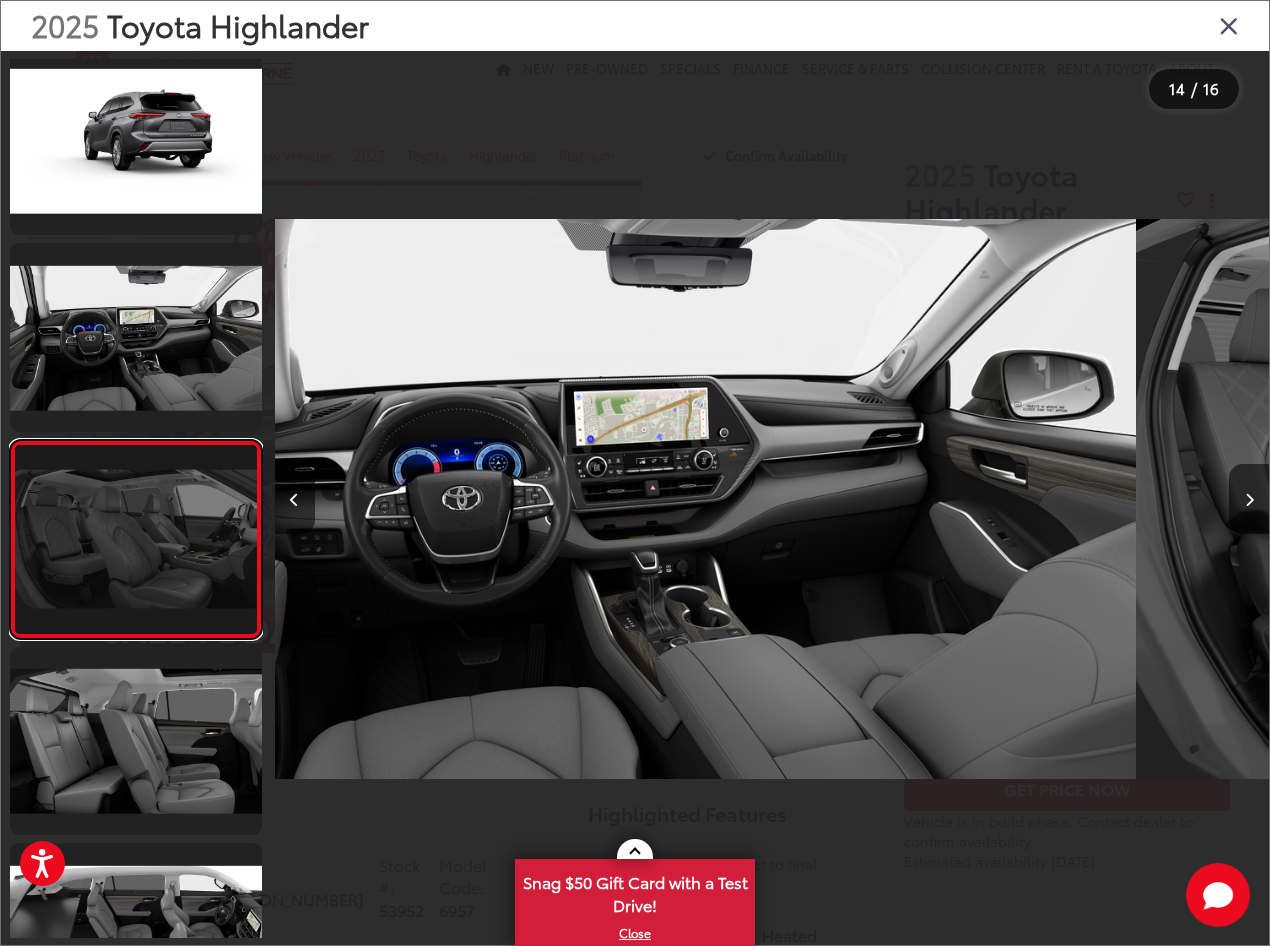 scroll, scrollTop: 2271, scrollLeft: 0, axis: vertical 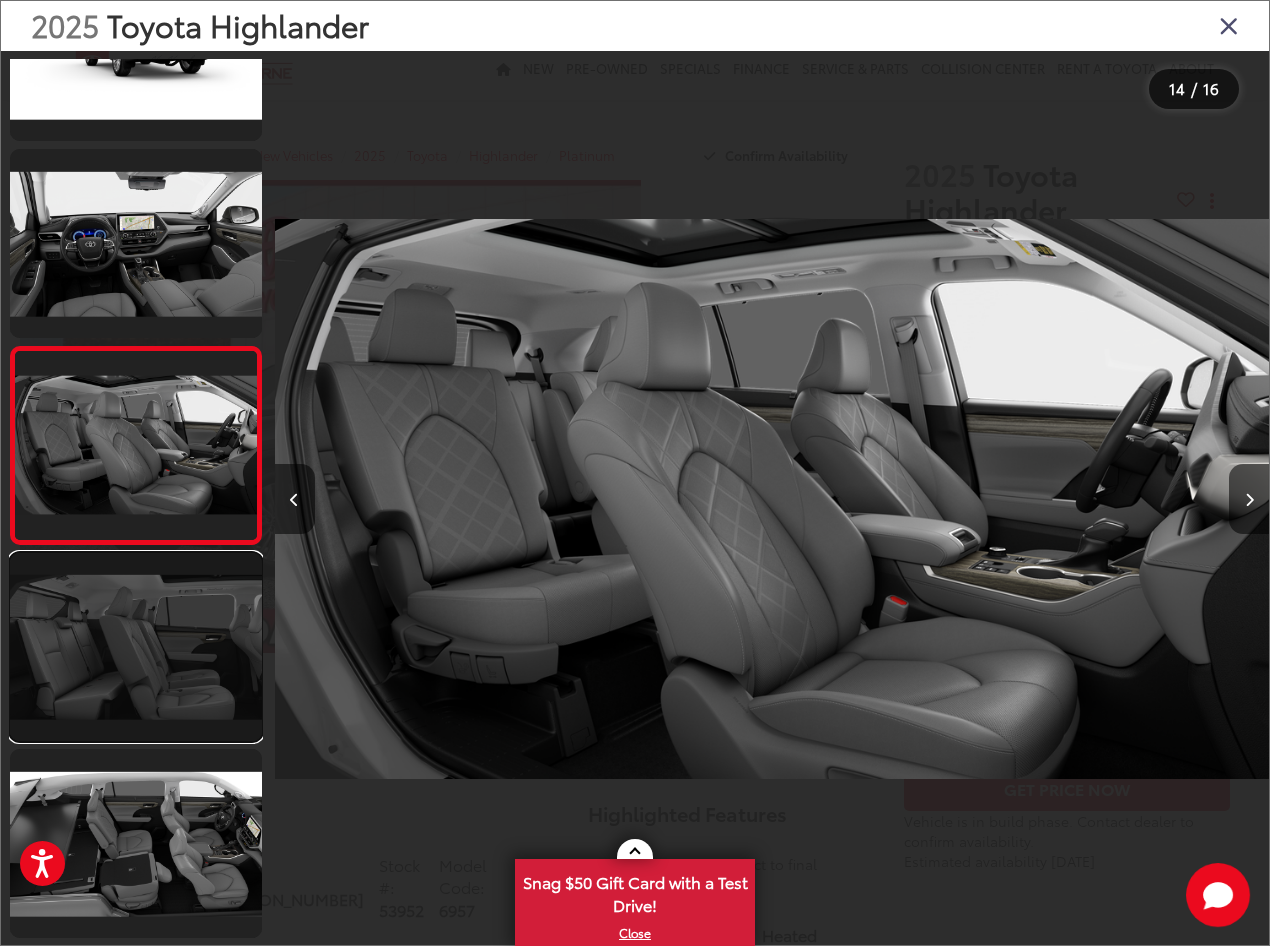 click at bounding box center [136, 647] 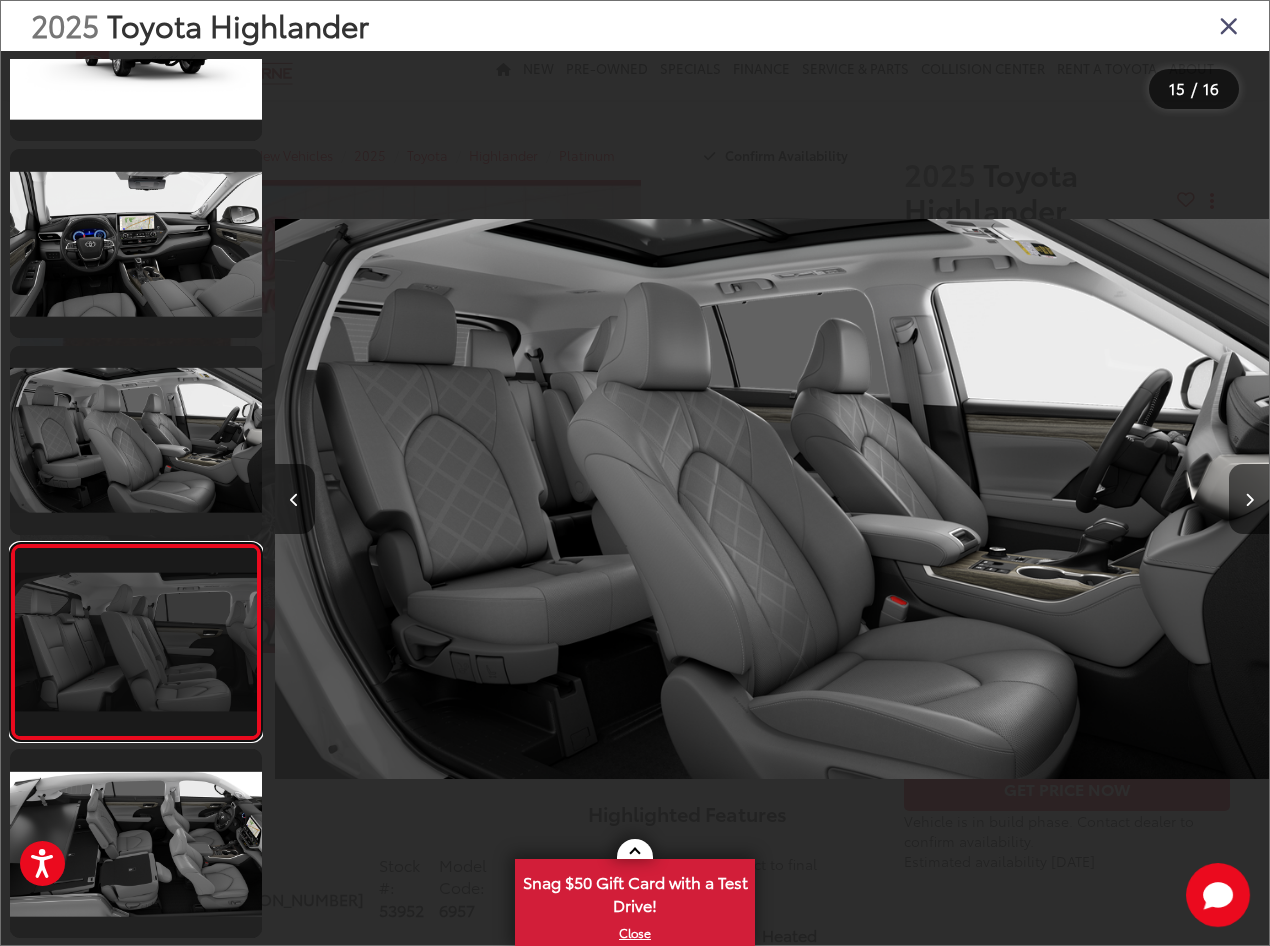 scroll, scrollTop: 2271, scrollLeft: 0, axis: vertical 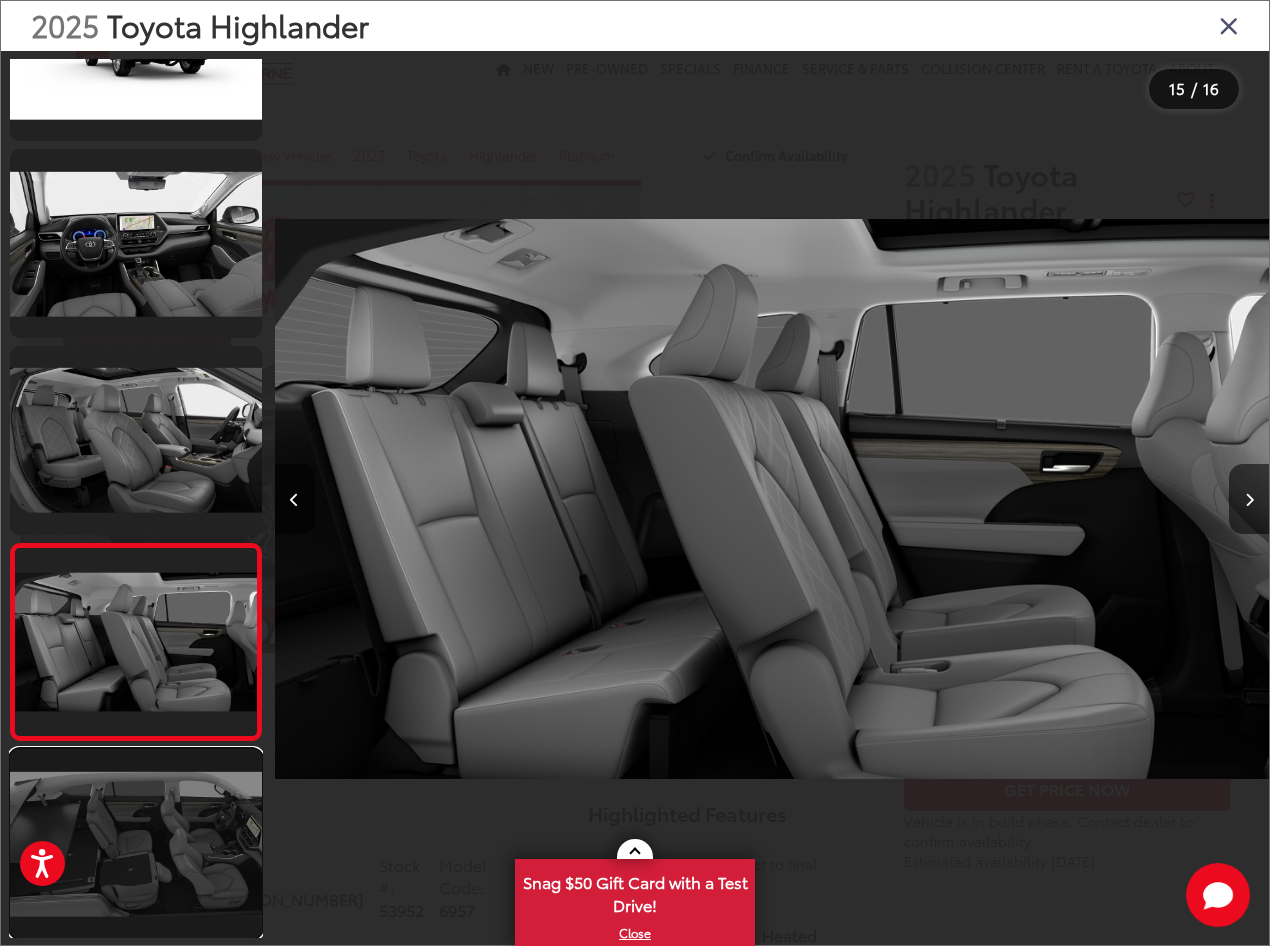 click at bounding box center [136, 843] 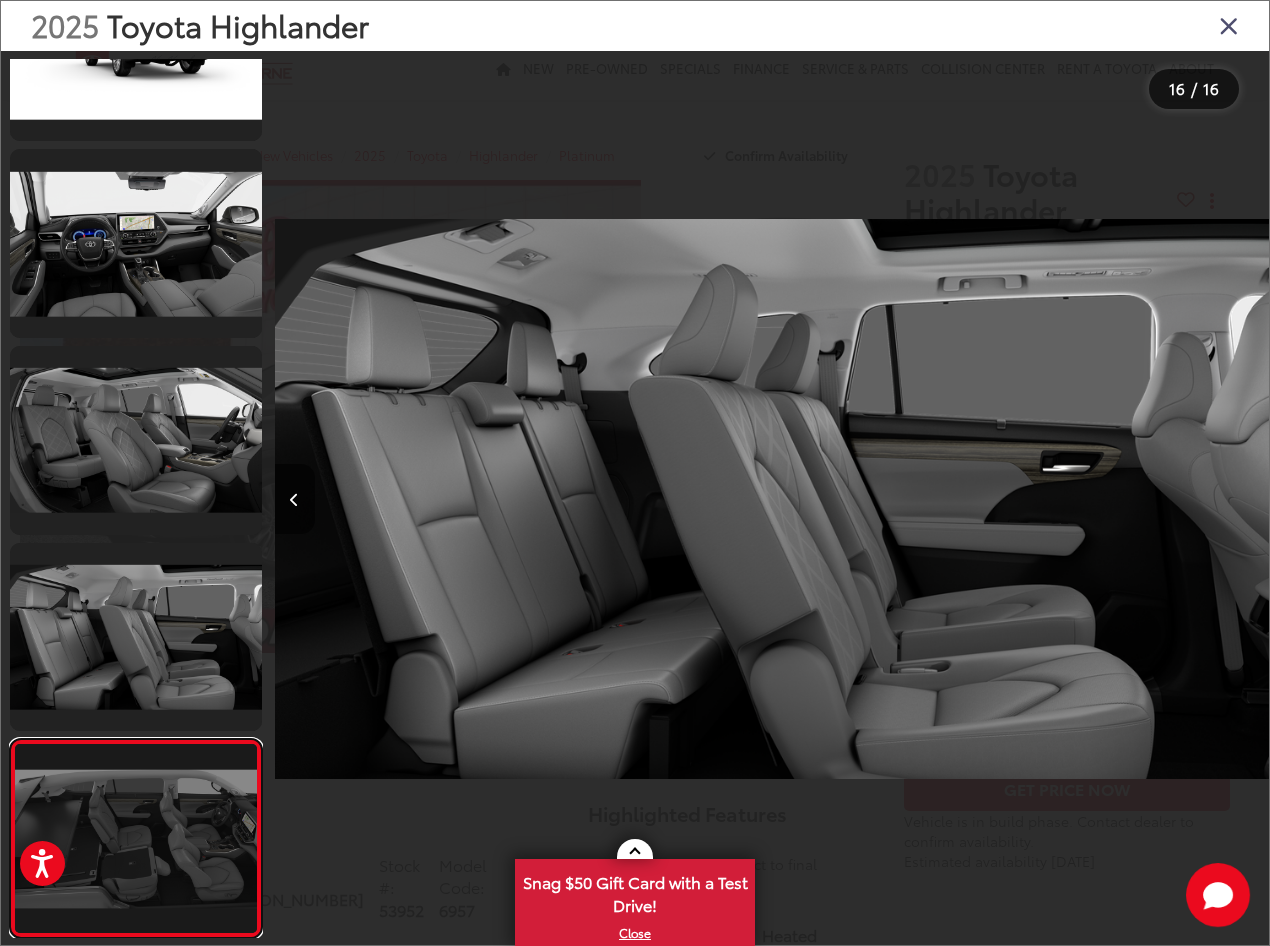 scroll 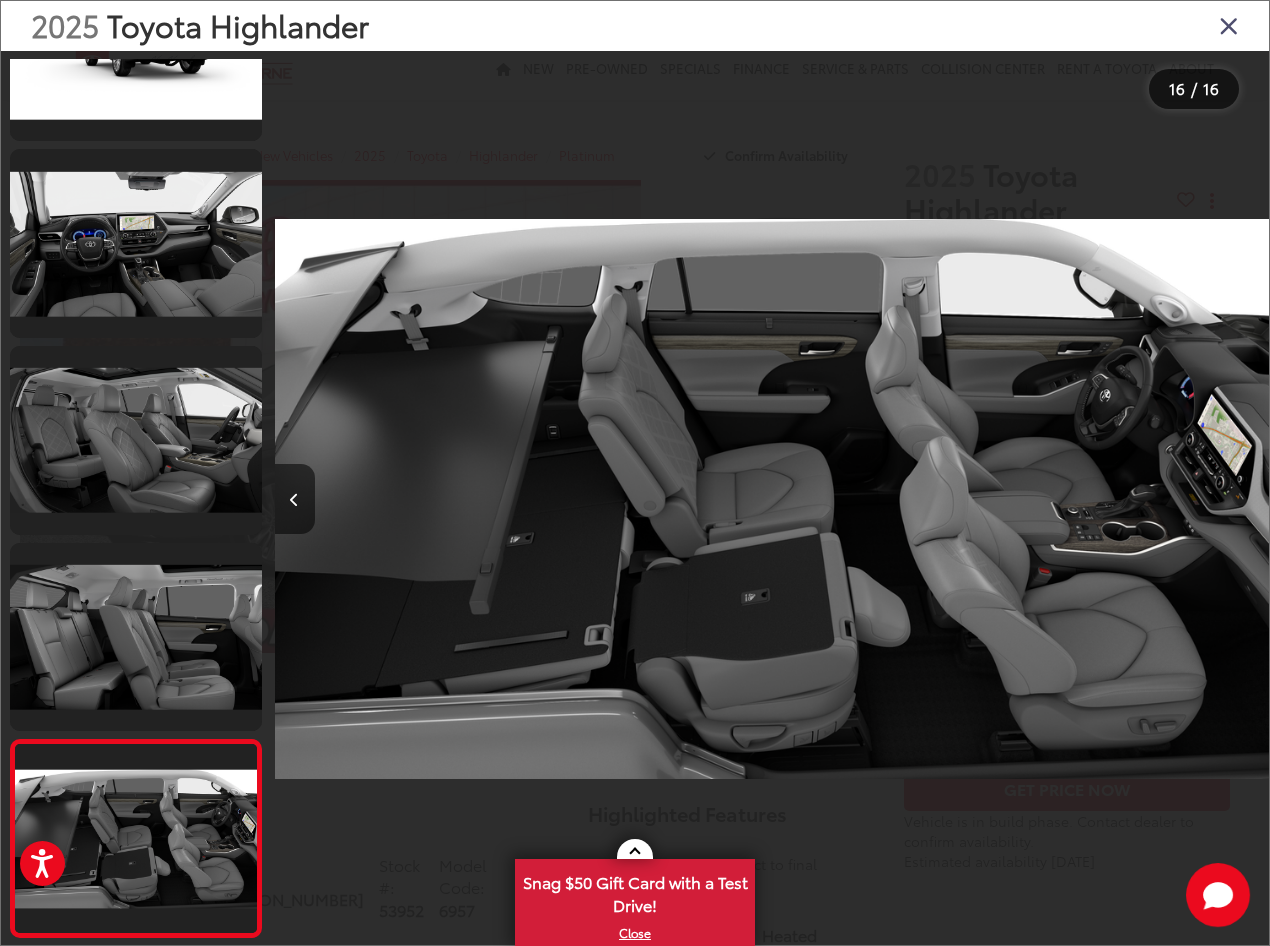 click at bounding box center (1229, 25) 